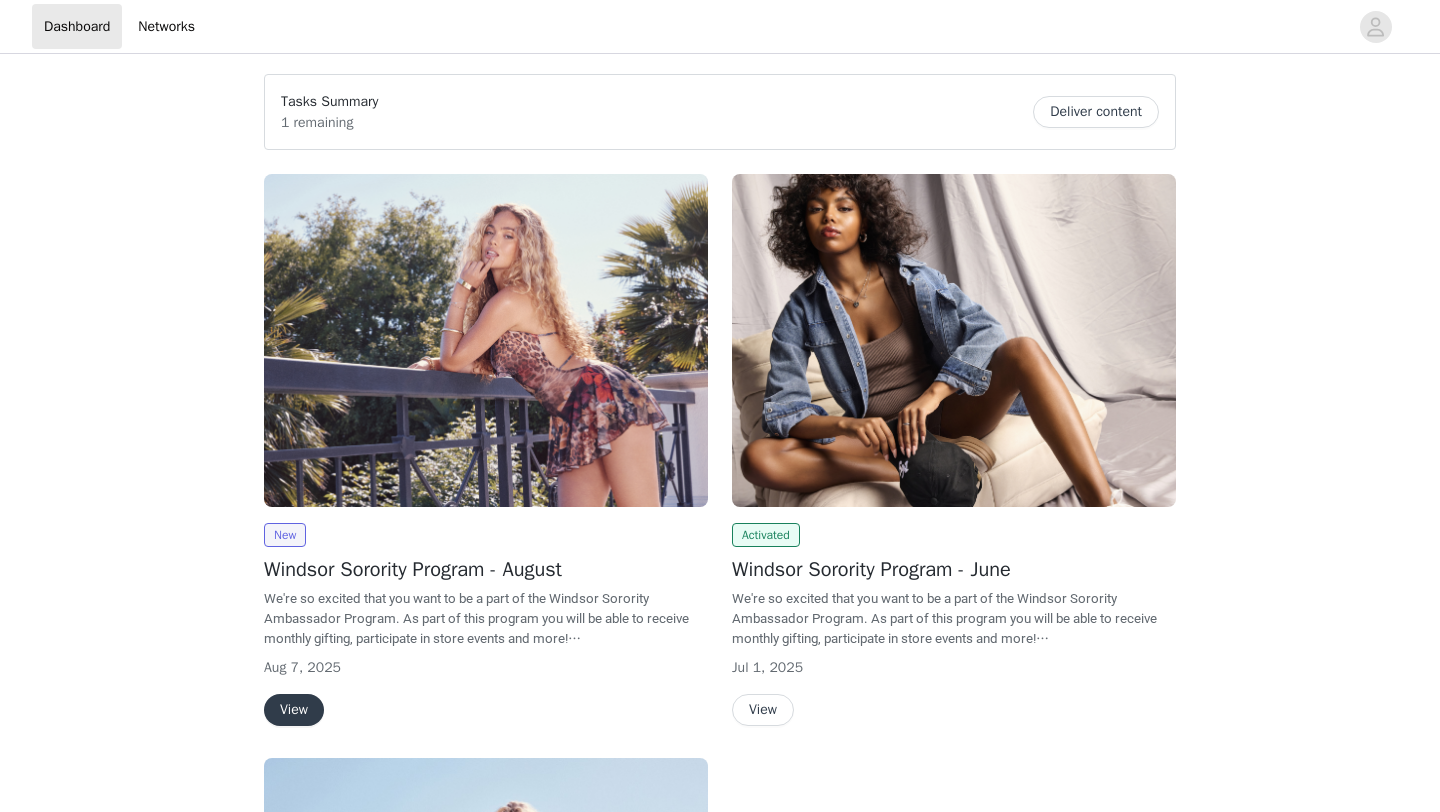 scroll, scrollTop: 0, scrollLeft: 0, axis: both 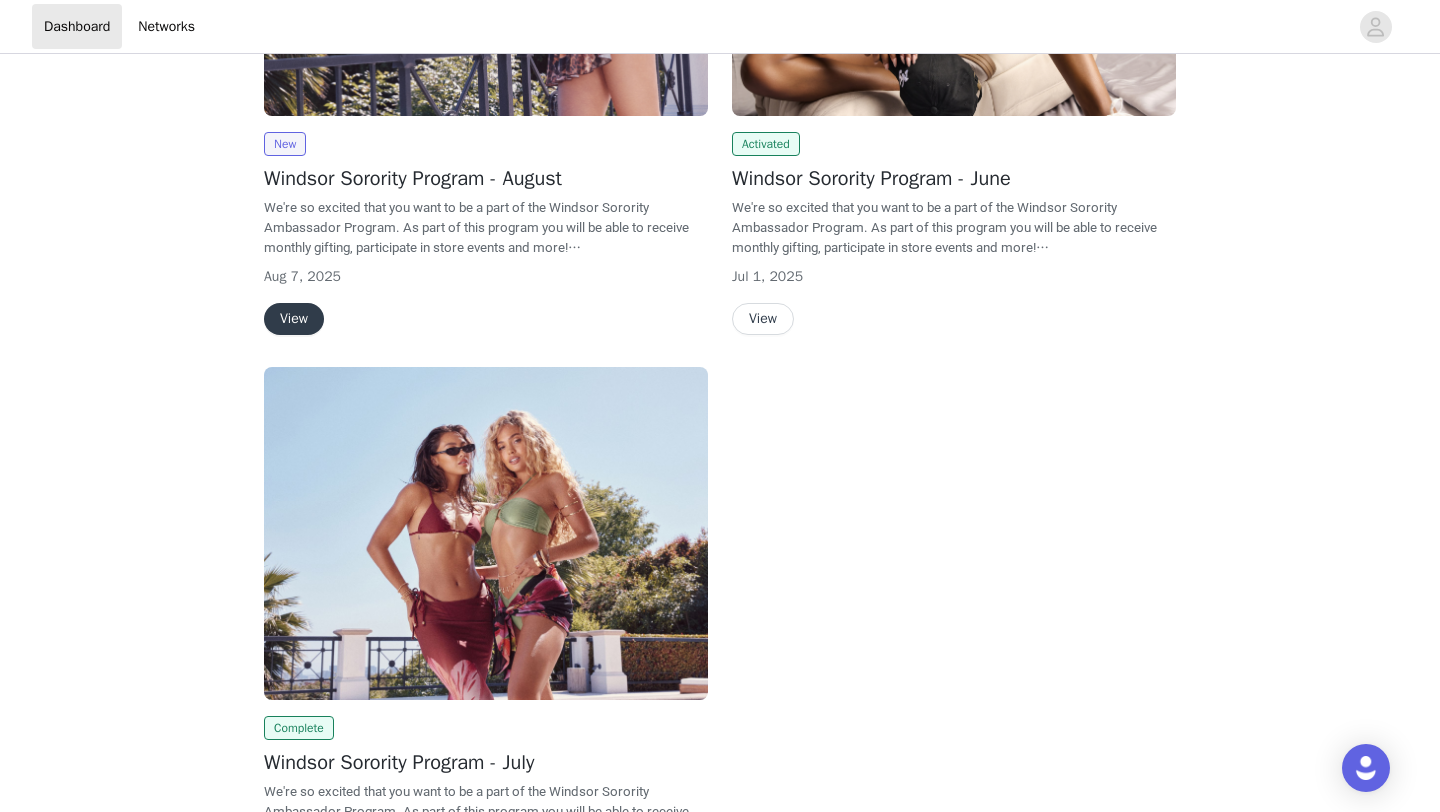 click on "View" at bounding box center (763, 319) 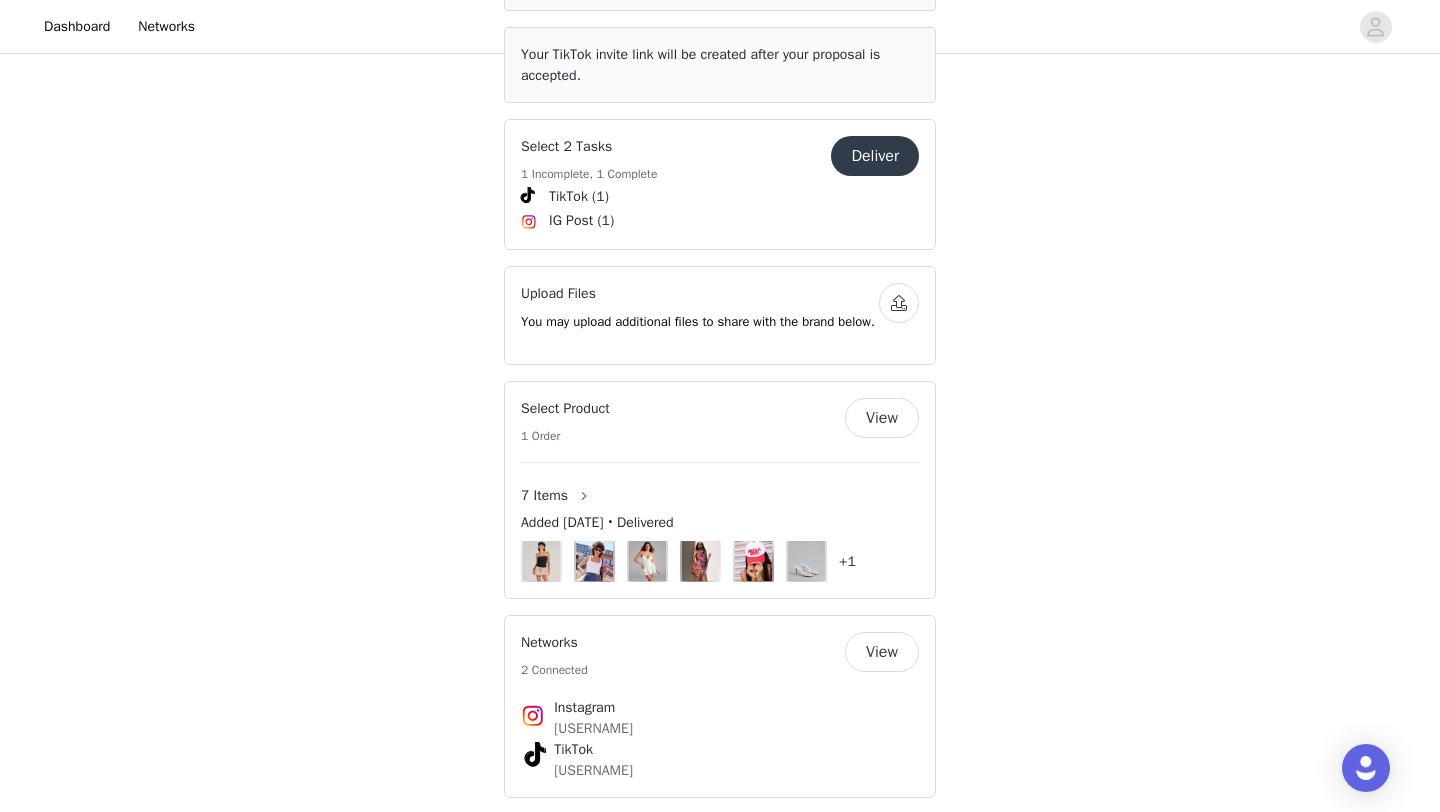 scroll, scrollTop: 923, scrollLeft: 0, axis: vertical 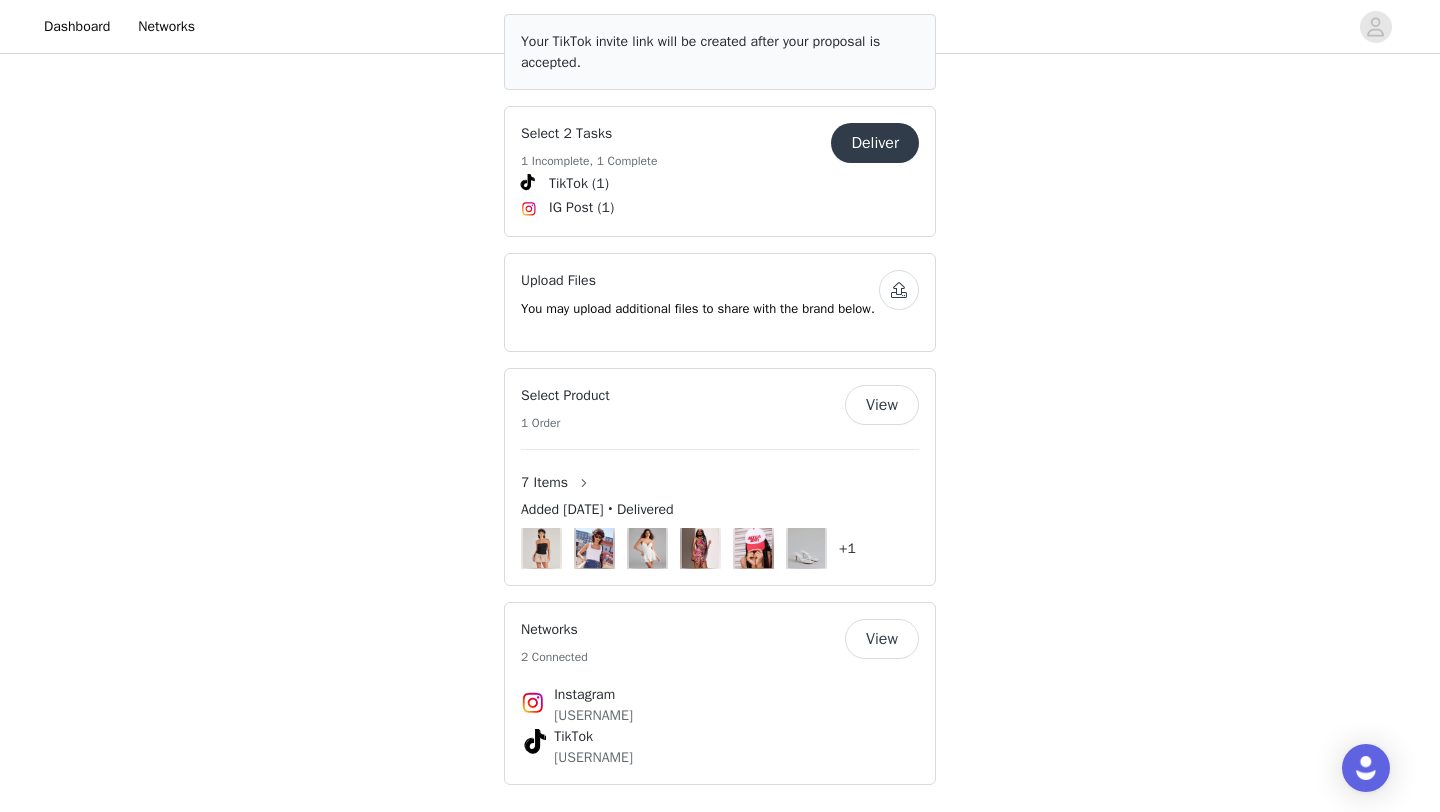 click at bounding box center [700, 548] 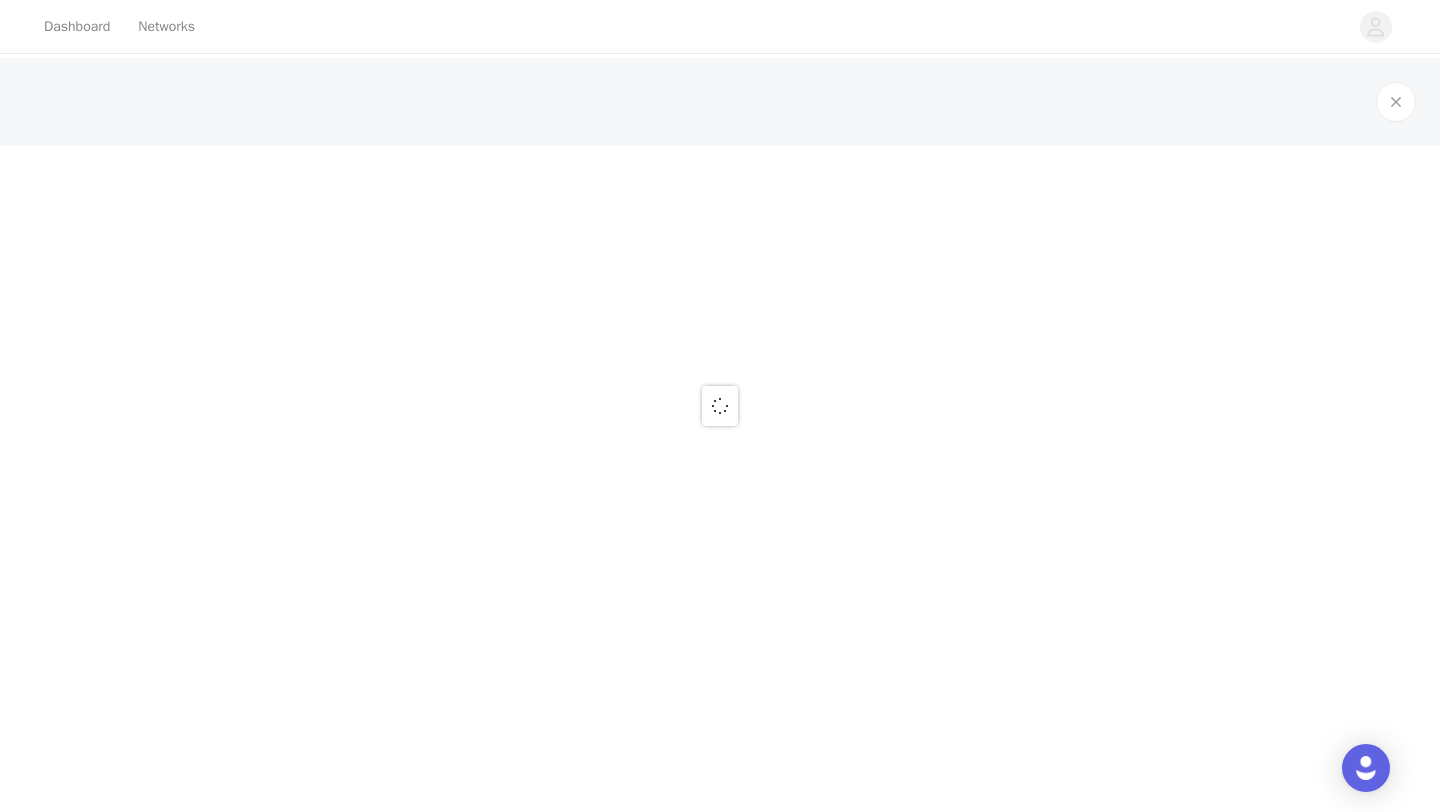 scroll, scrollTop: 0, scrollLeft: 0, axis: both 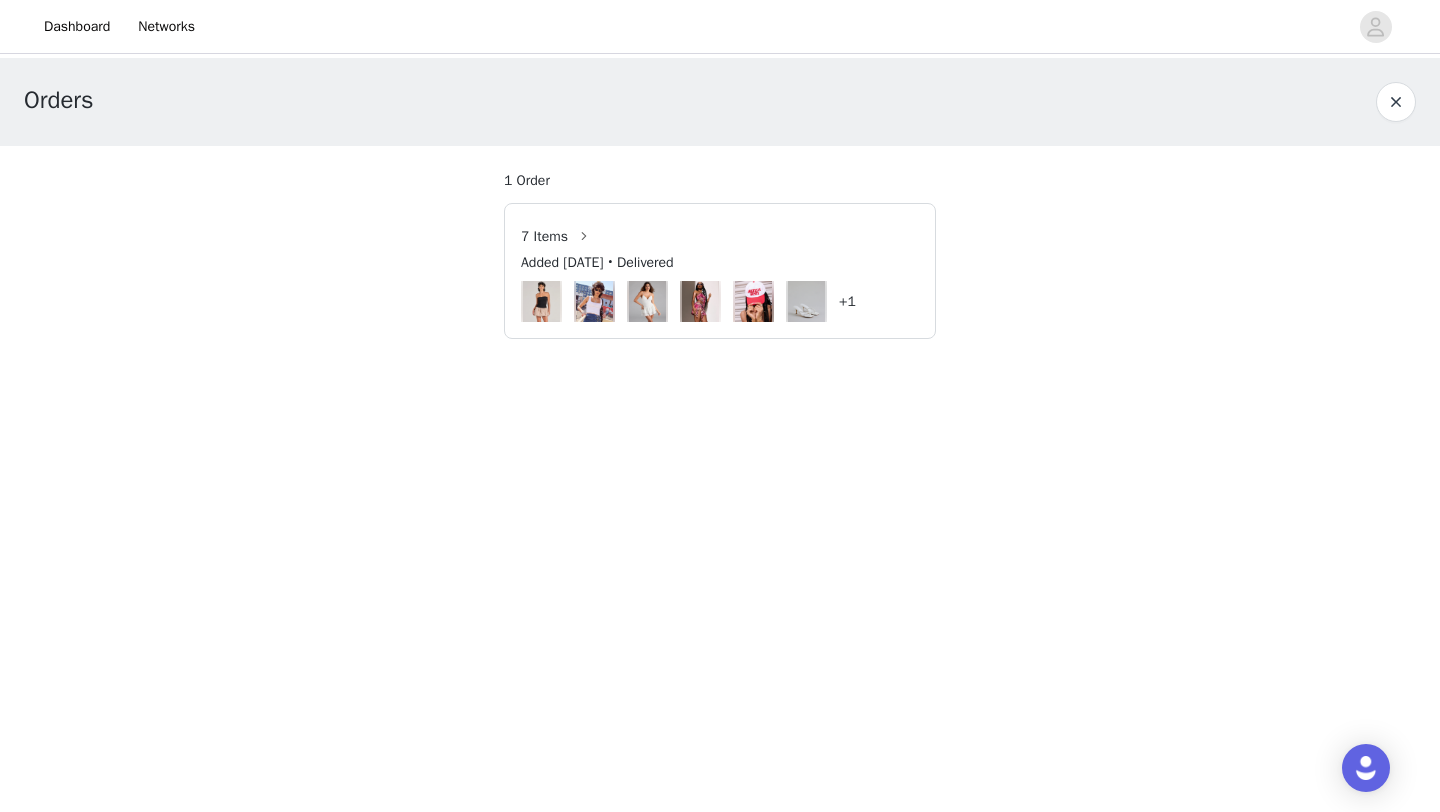 click at bounding box center [700, 301] 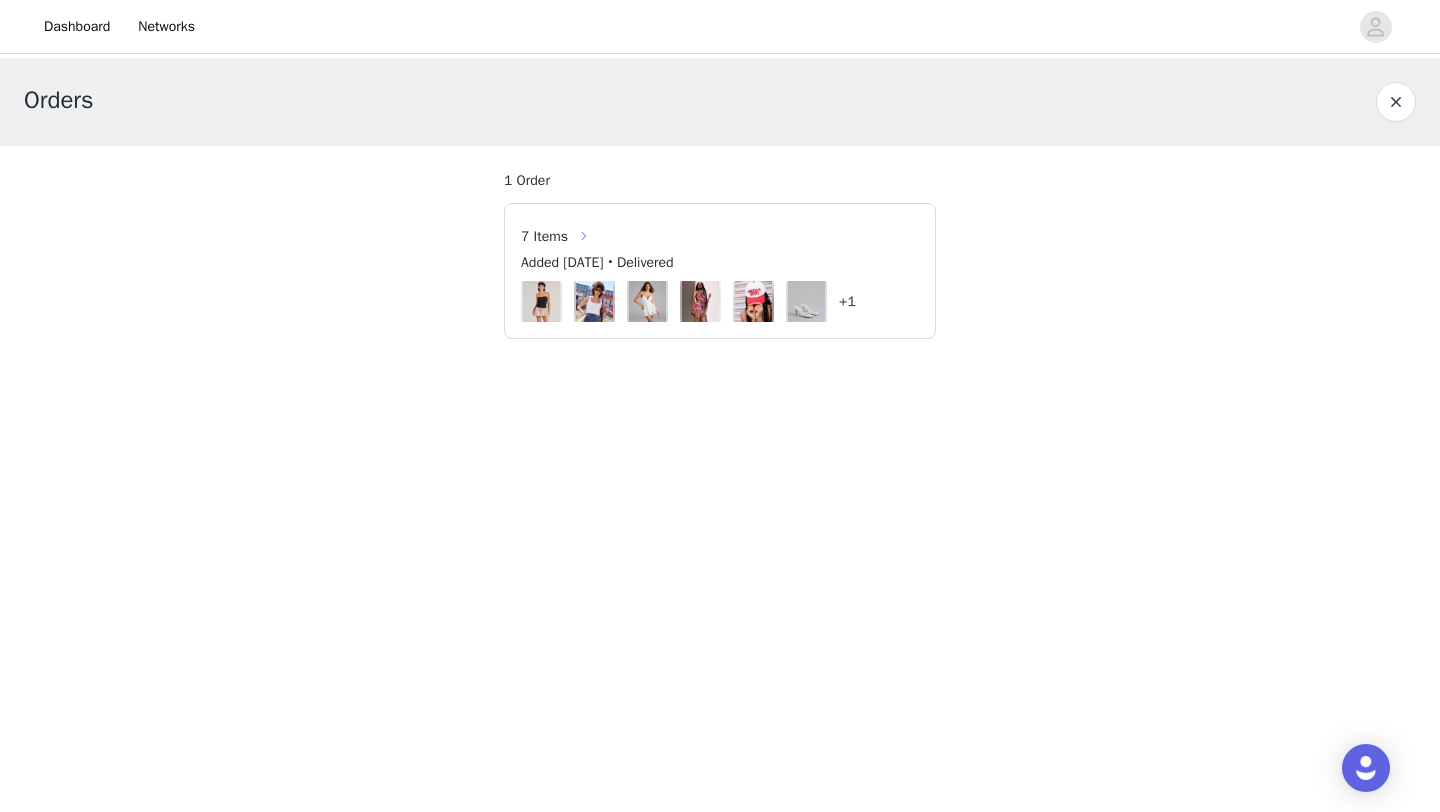 click at bounding box center [584, 236] 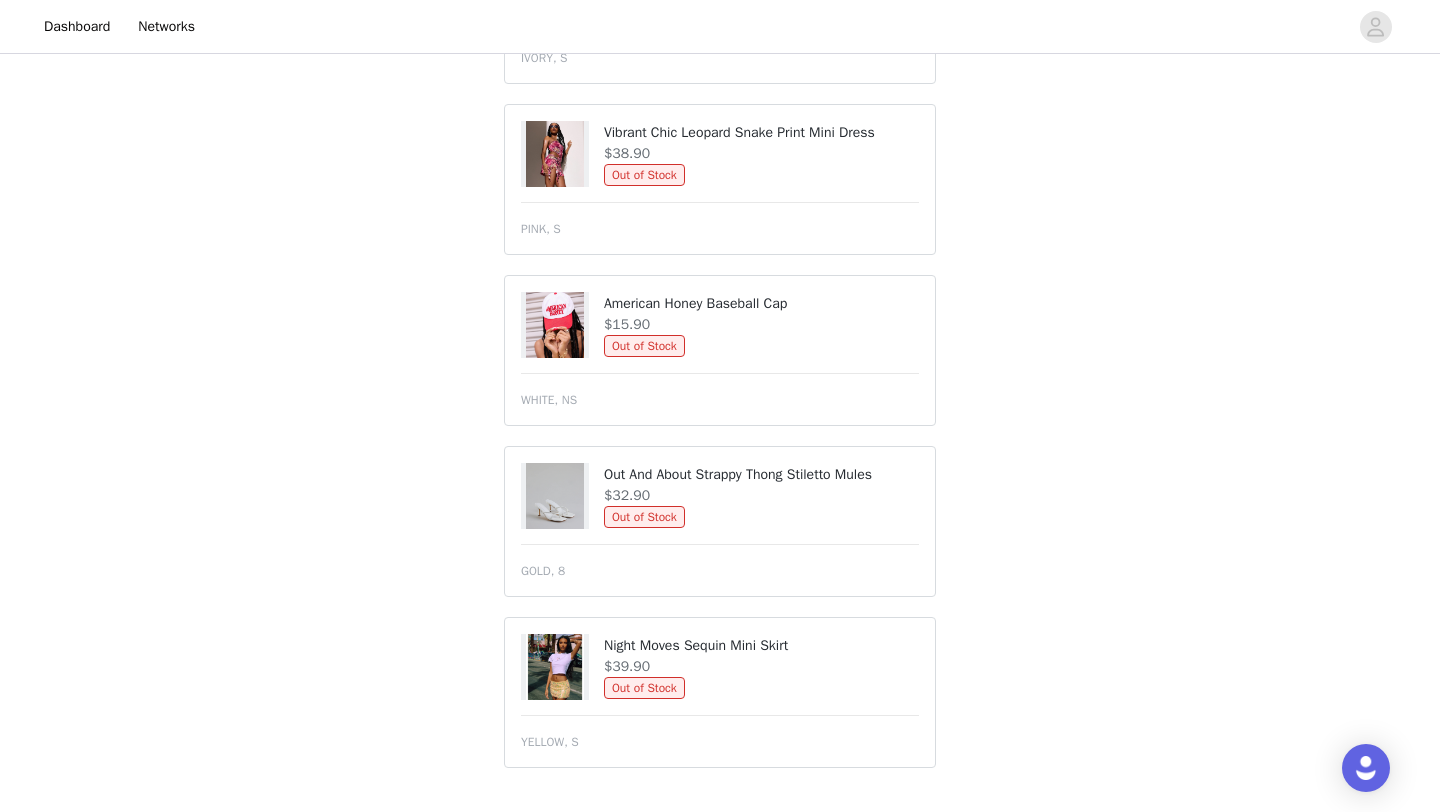 scroll, scrollTop: 0, scrollLeft: 0, axis: both 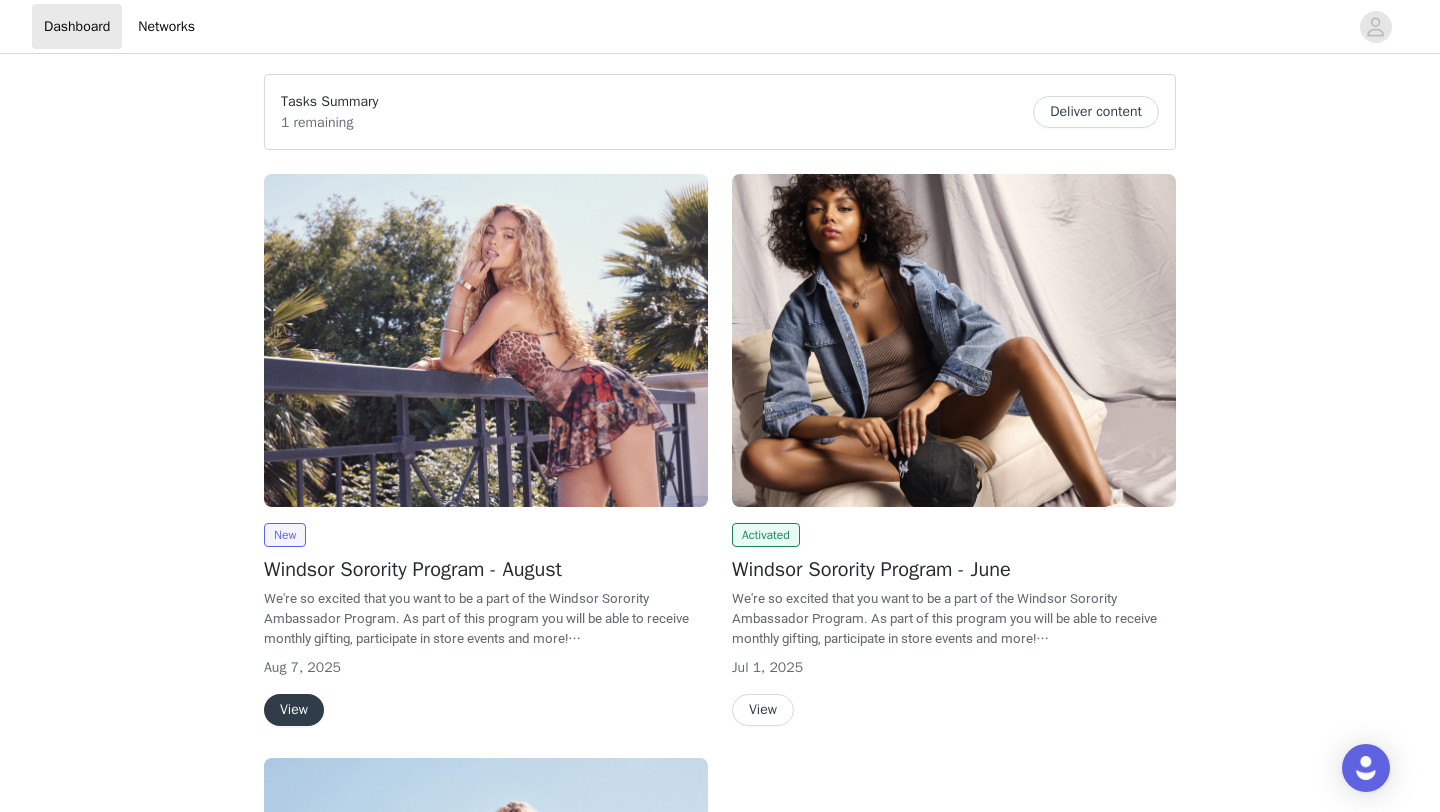 click on "View" at bounding box center [294, 710] 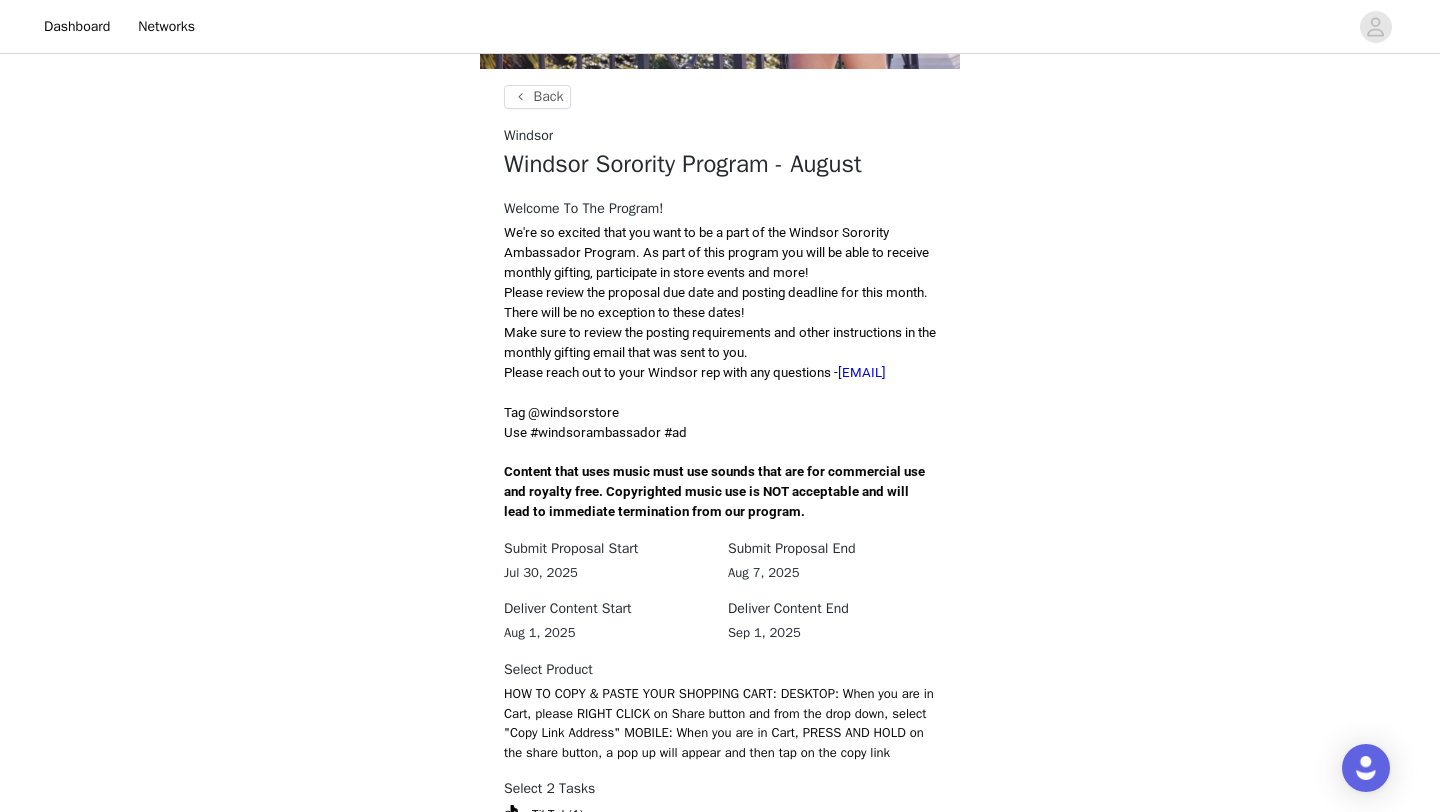scroll, scrollTop: 568, scrollLeft: 0, axis: vertical 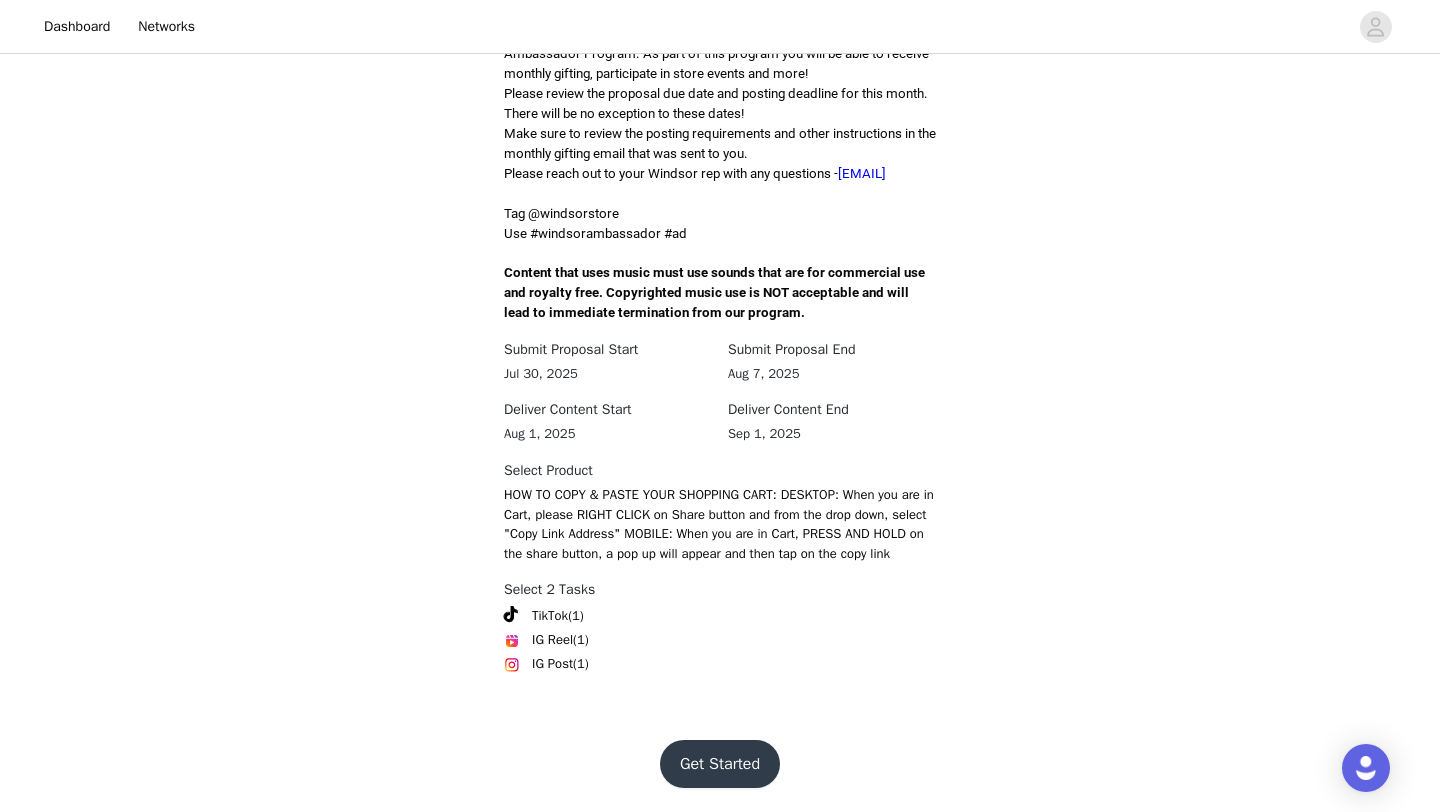 click on "Get Started" at bounding box center [720, 764] 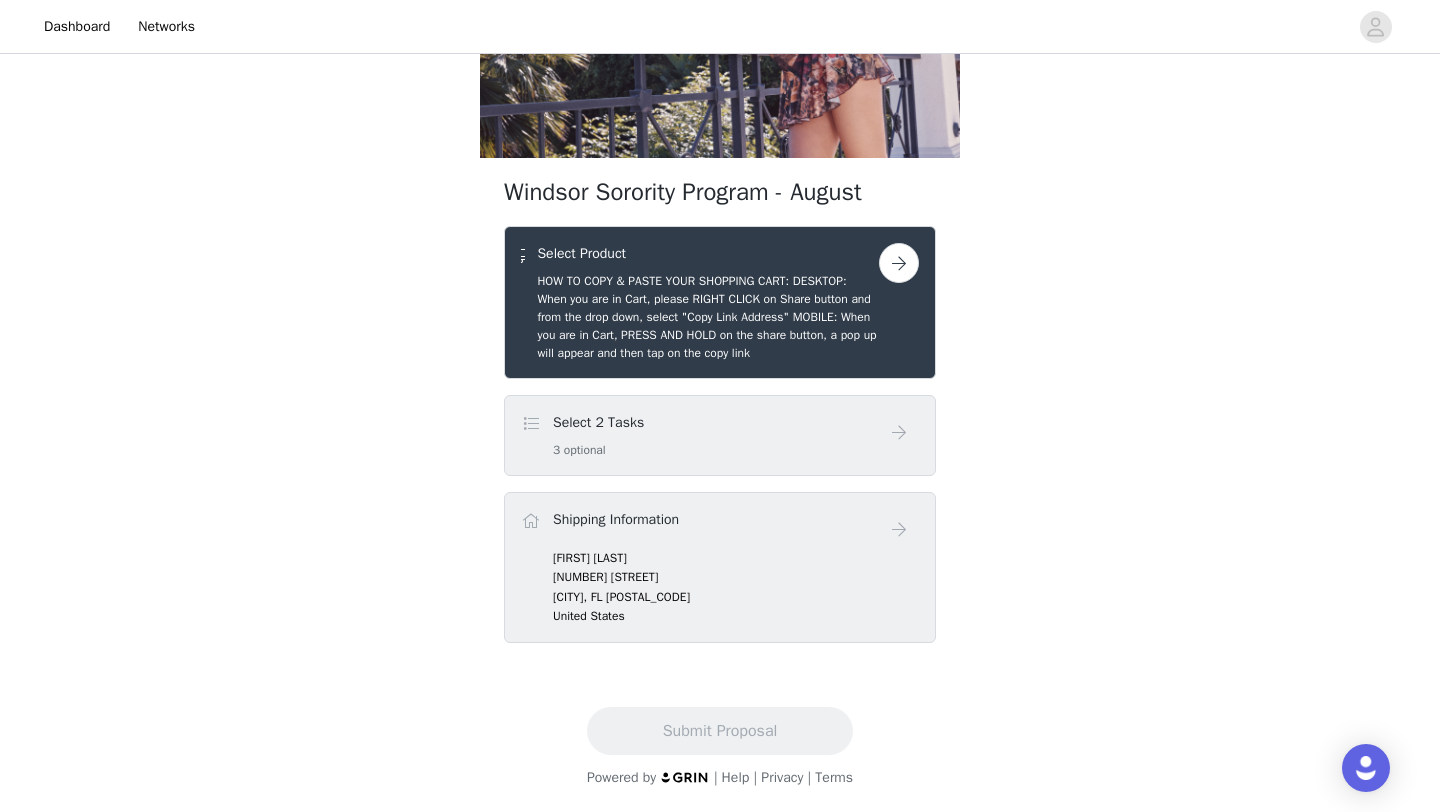 scroll, scrollTop: 238, scrollLeft: 0, axis: vertical 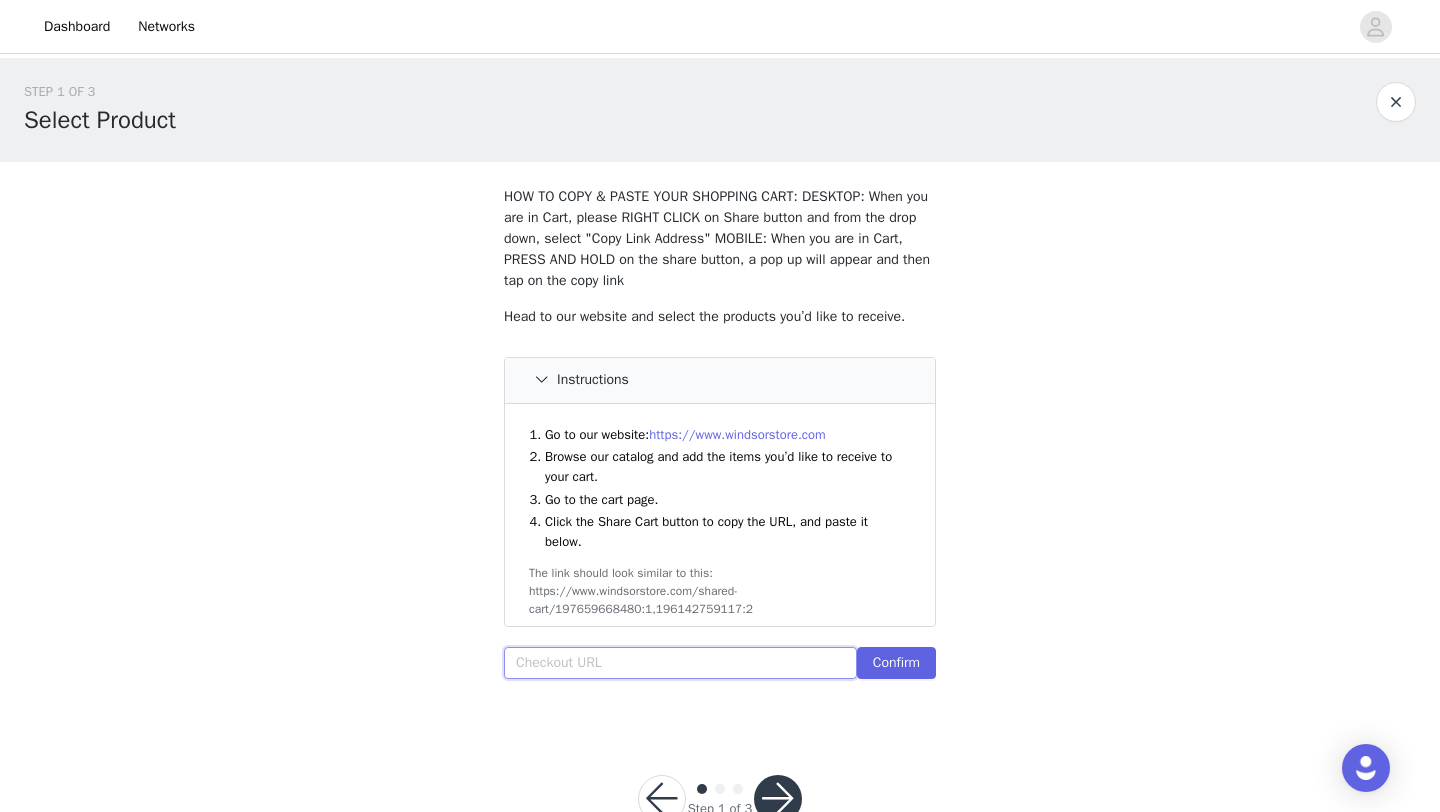 click at bounding box center (680, 663) 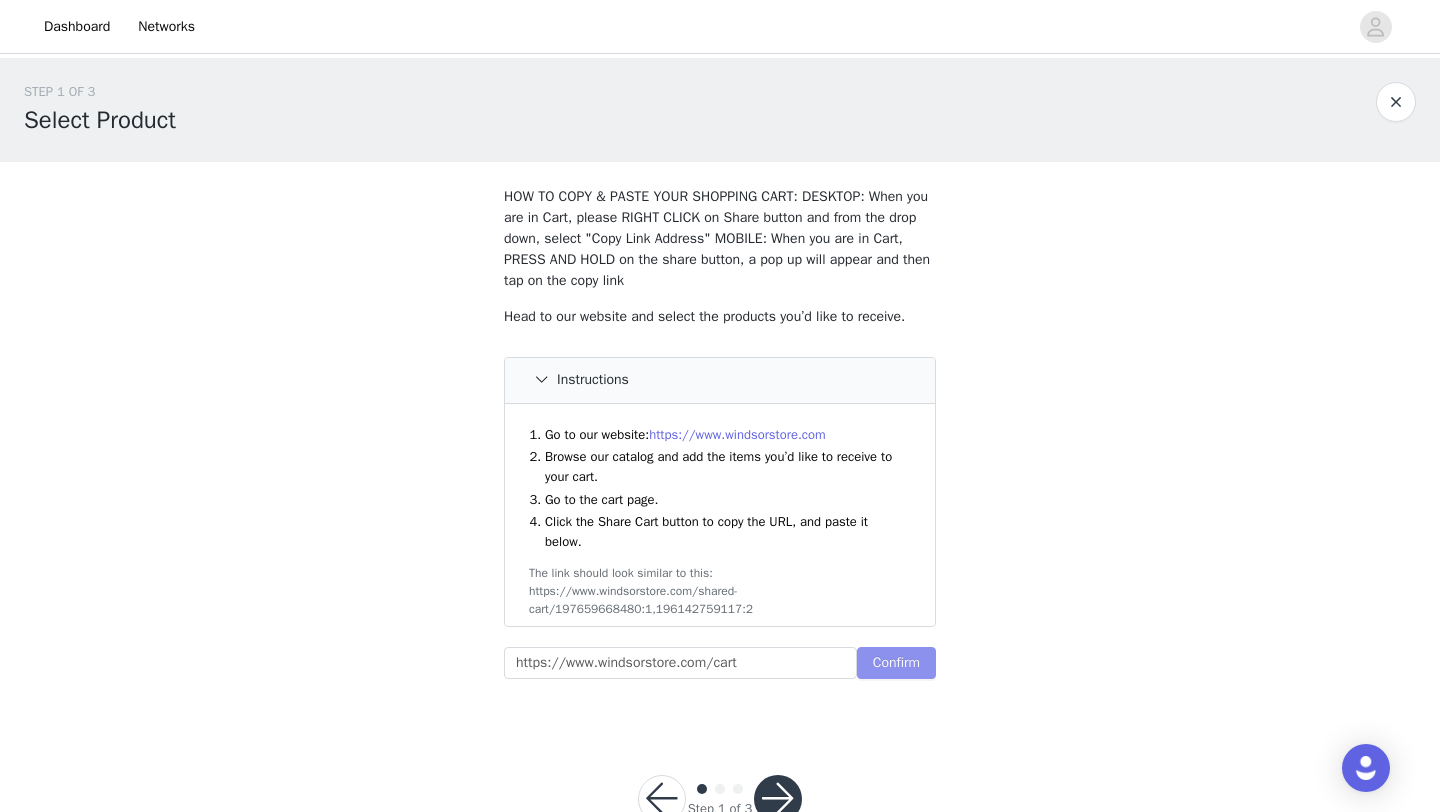 click on "Confirm" at bounding box center (896, 663) 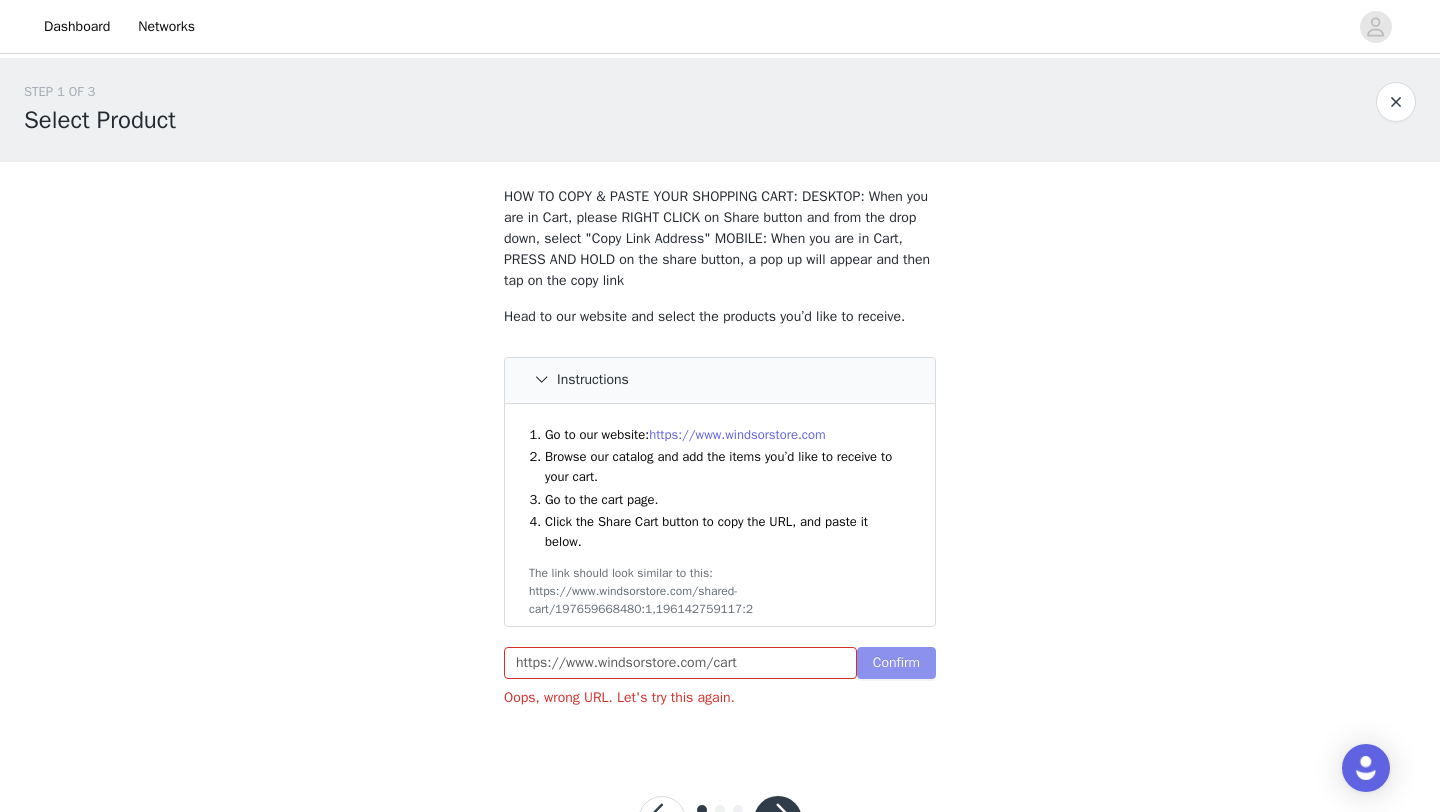 scroll, scrollTop: 80, scrollLeft: 0, axis: vertical 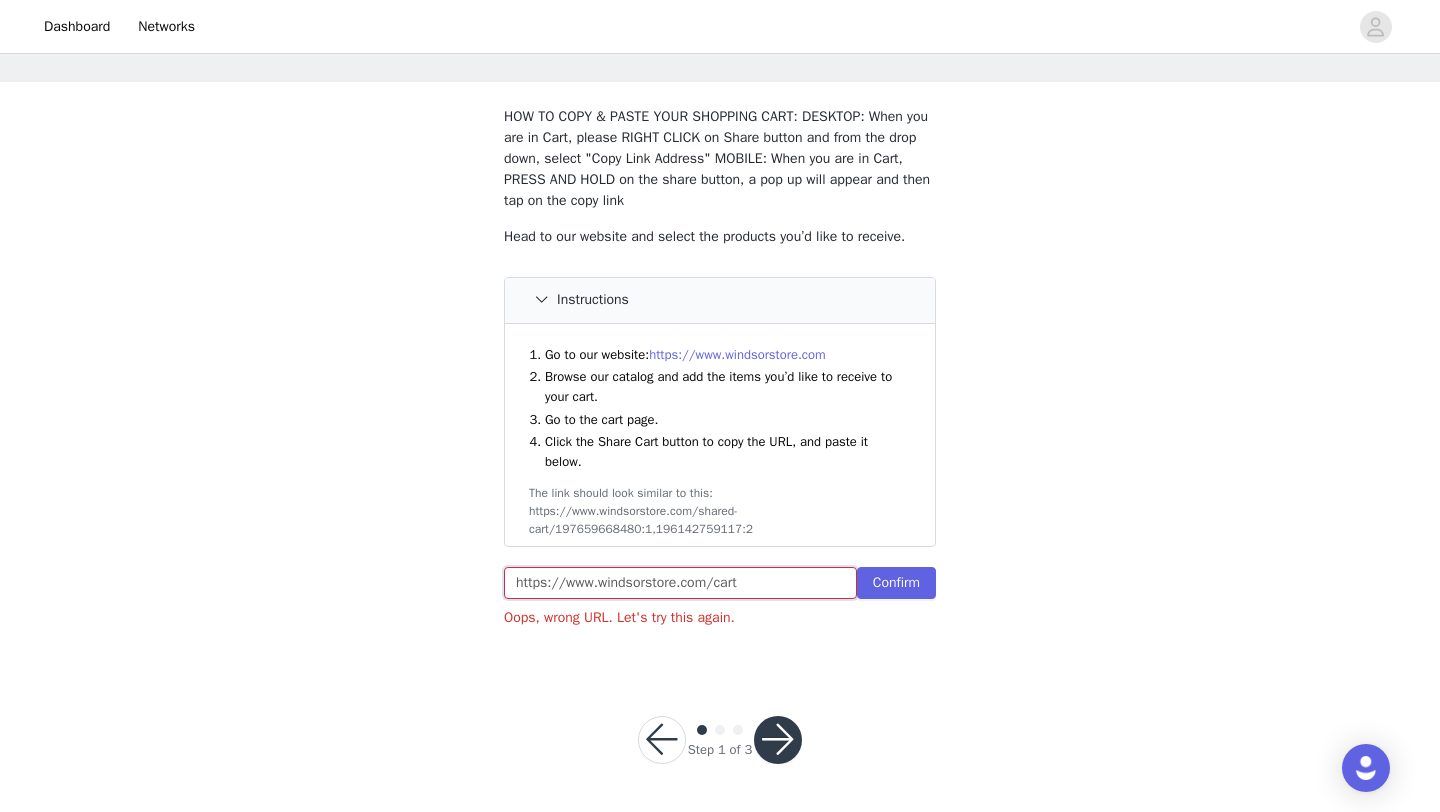 click on "https://www.windsorstore.com/cart" at bounding box center [680, 583] 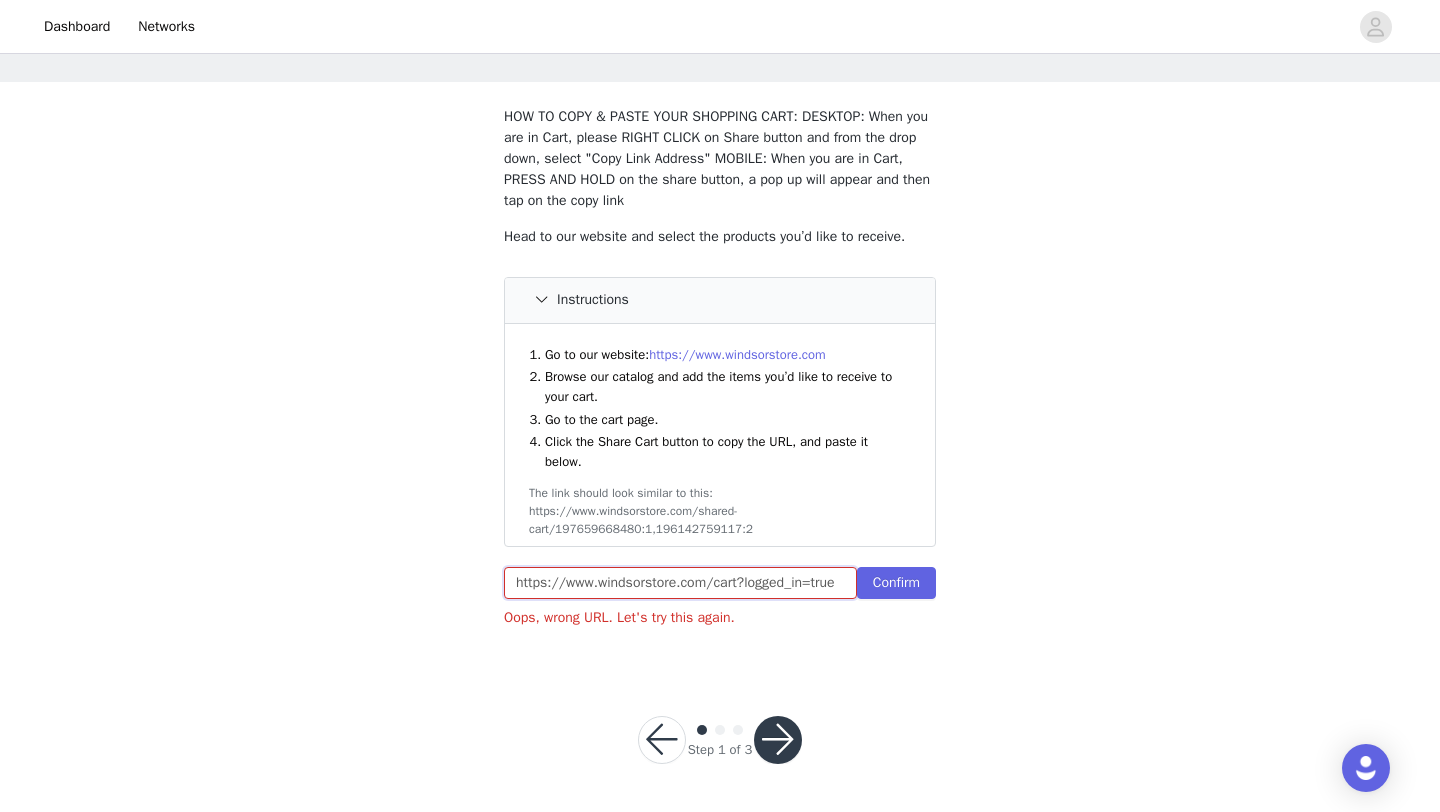 scroll, scrollTop: 0, scrollLeft: 5, axis: horizontal 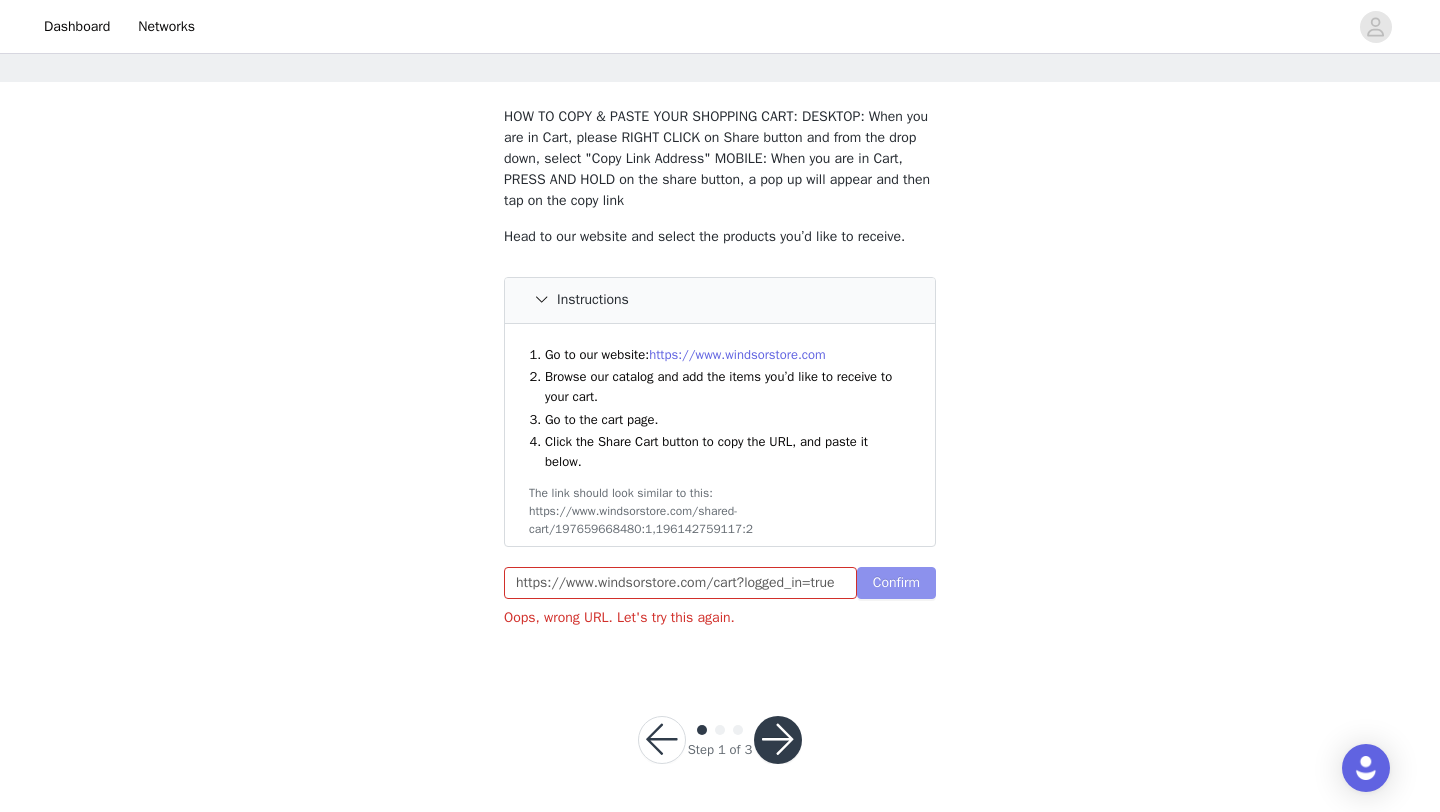 click on "Confirm" at bounding box center [896, 583] 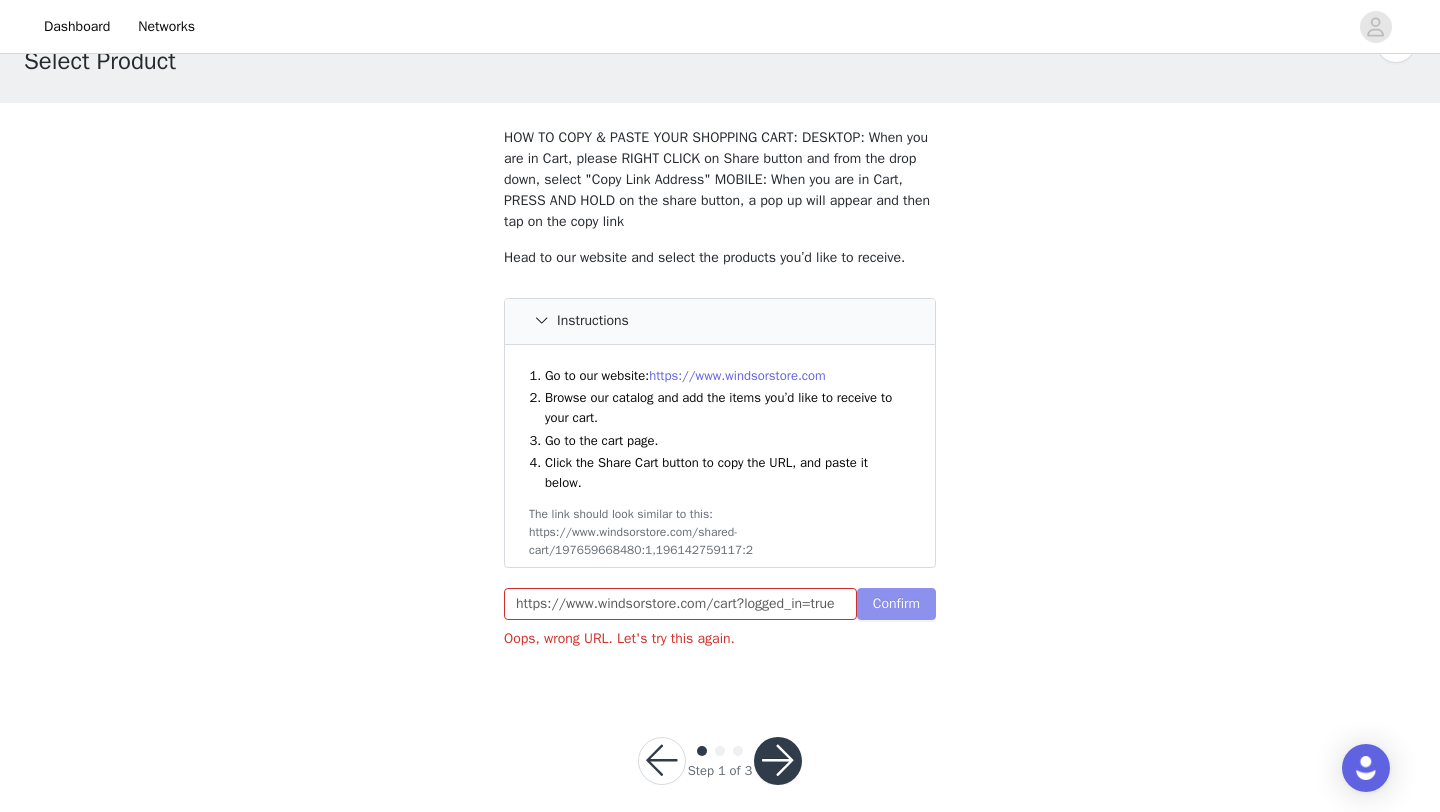 scroll, scrollTop: 80, scrollLeft: 0, axis: vertical 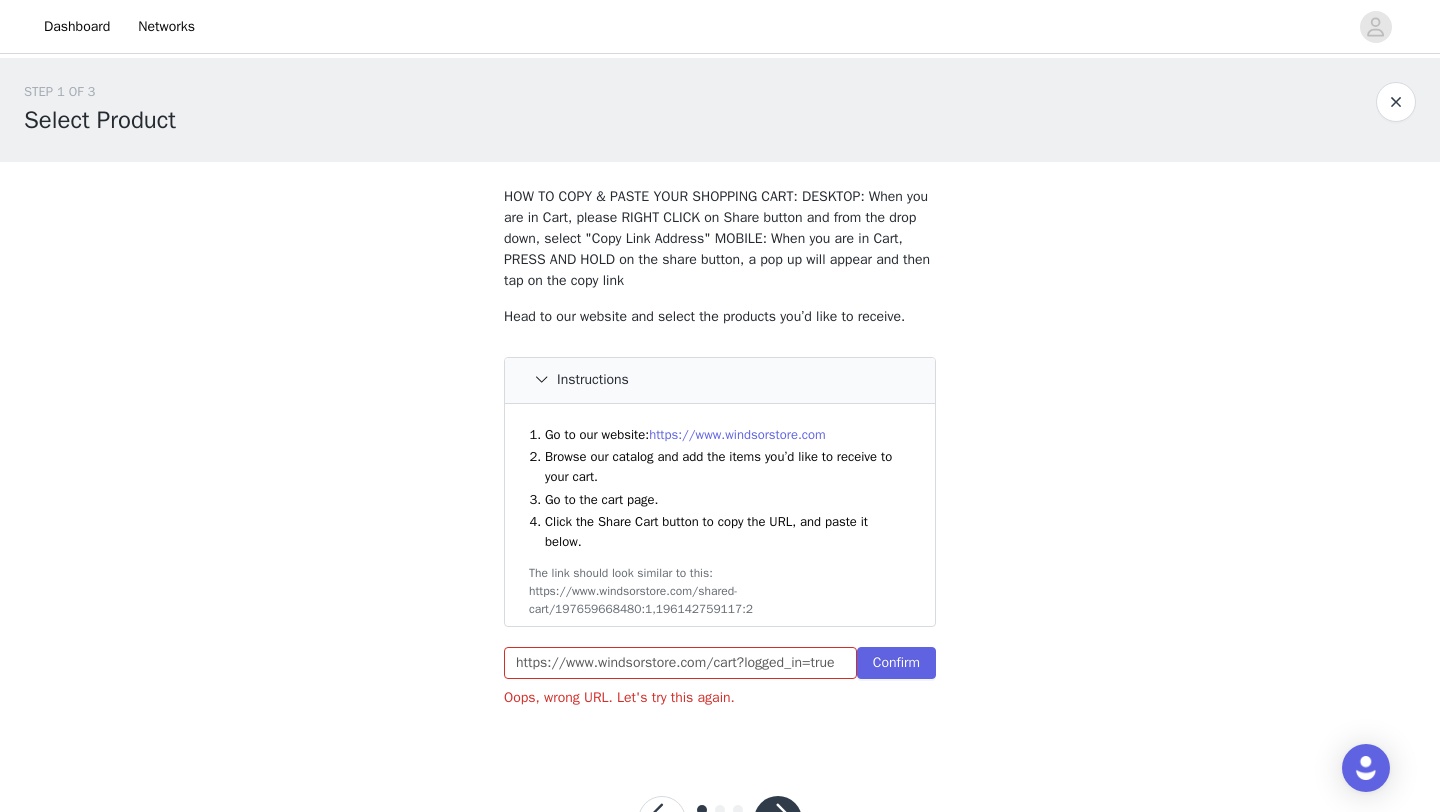 click on "https://www.windsorstore.com" at bounding box center (737, 434) 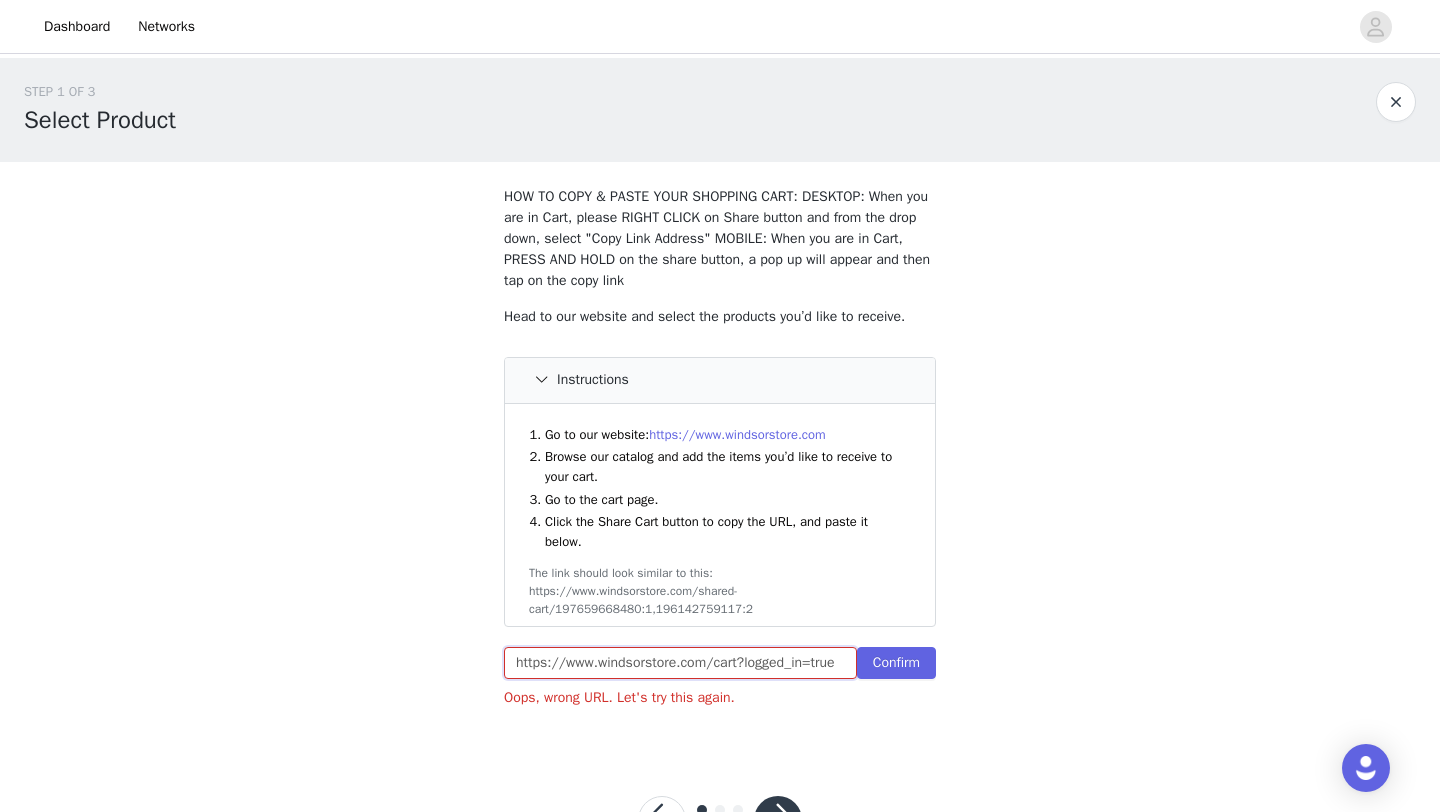 click on "https://www.windsorstore.com/cart?logged_in=true" at bounding box center [680, 663] 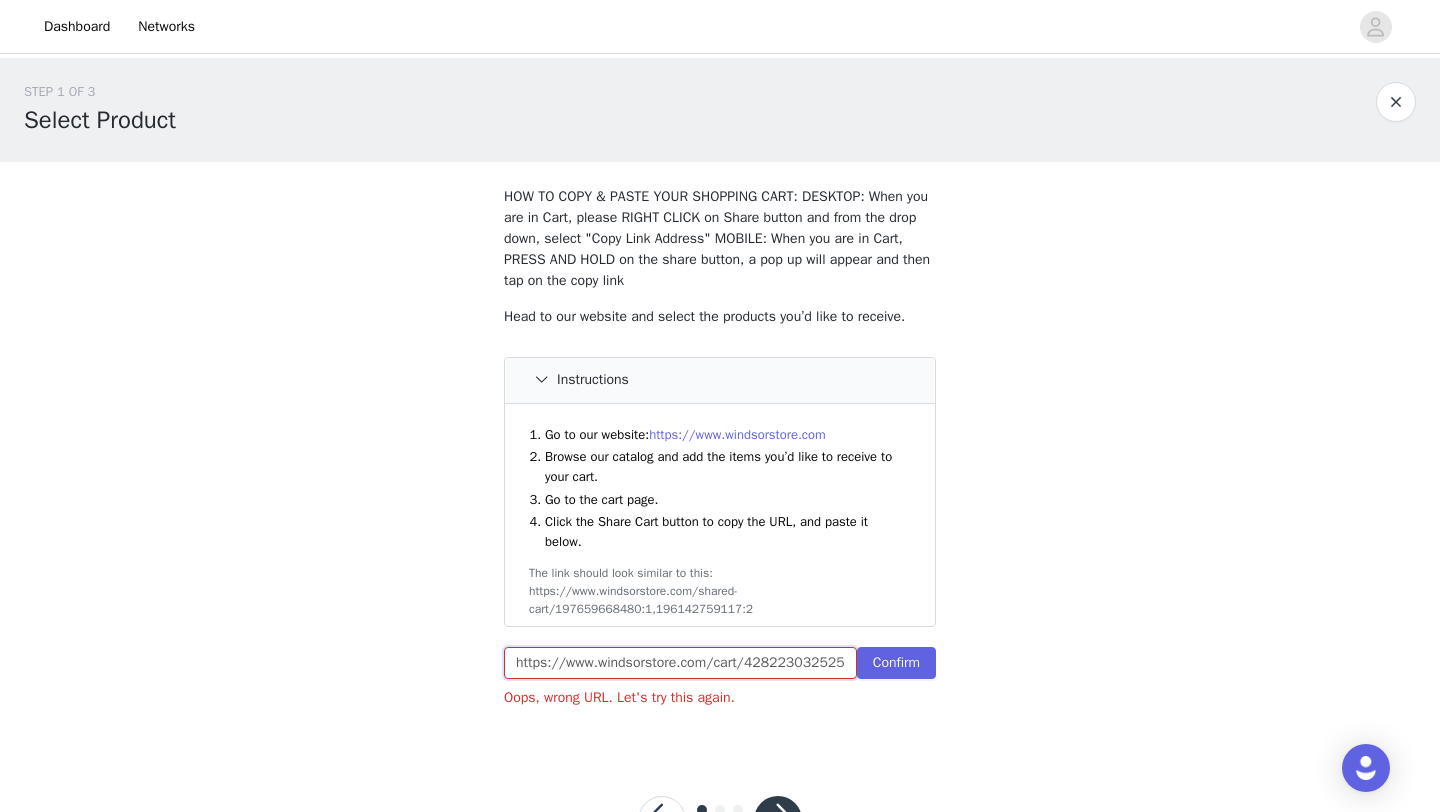 scroll, scrollTop: 0, scrollLeft: 728, axis: horizontal 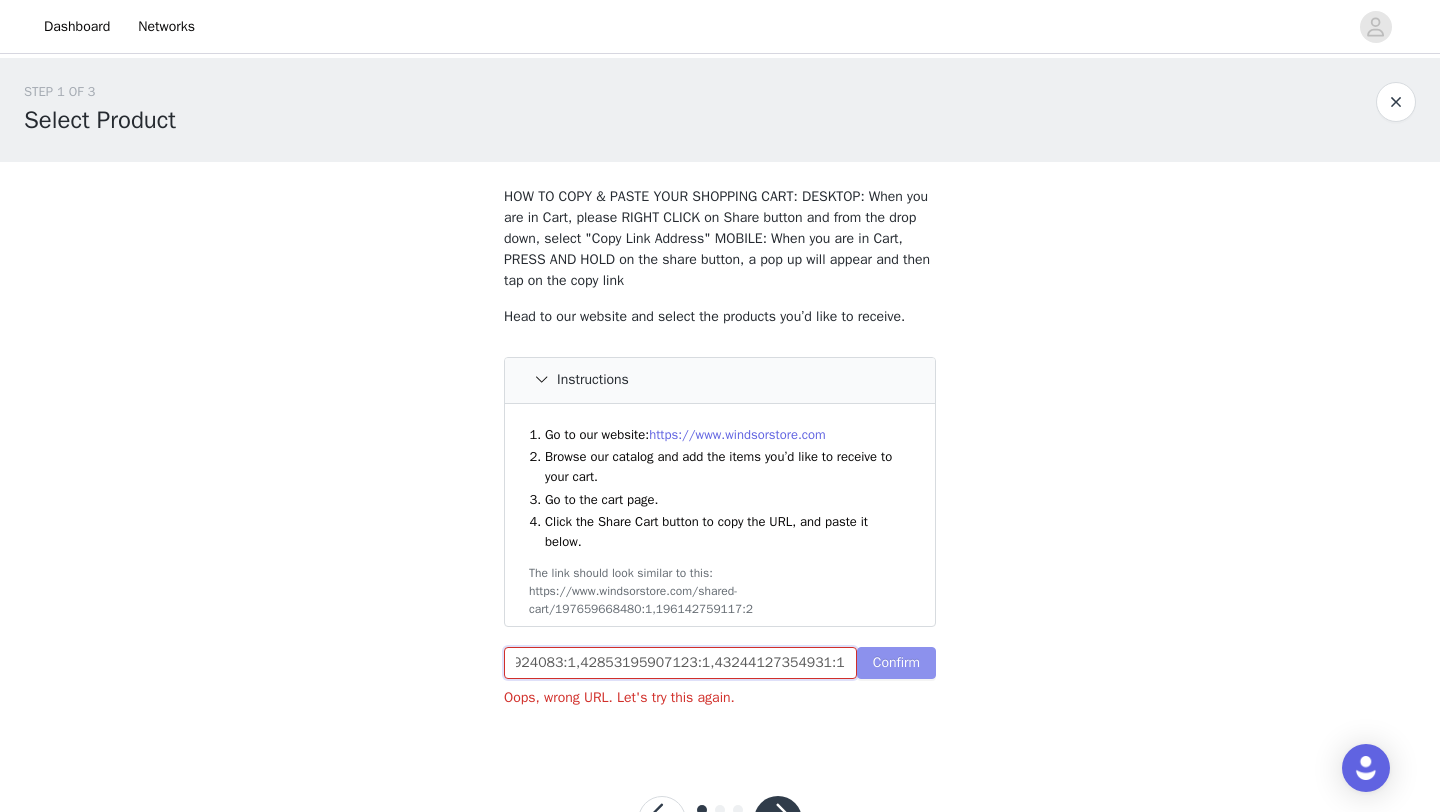 type on "https://www.windsorstore.com/cart/42822303252531:1,43292756901939:1,43373937098803:1,42853194924083:1,42853195907123:1,43244127354931:1" 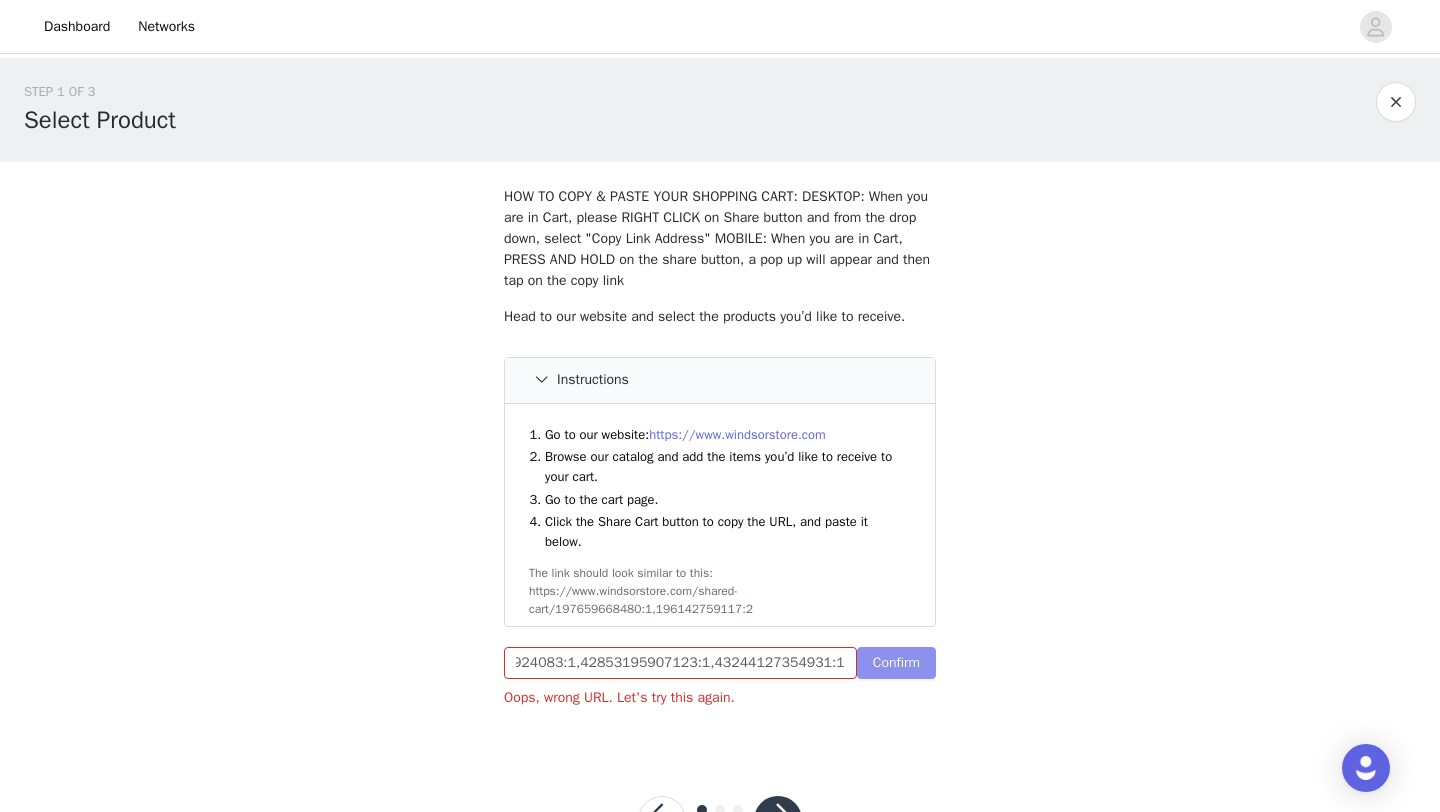 click on "Confirm" at bounding box center (896, 663) 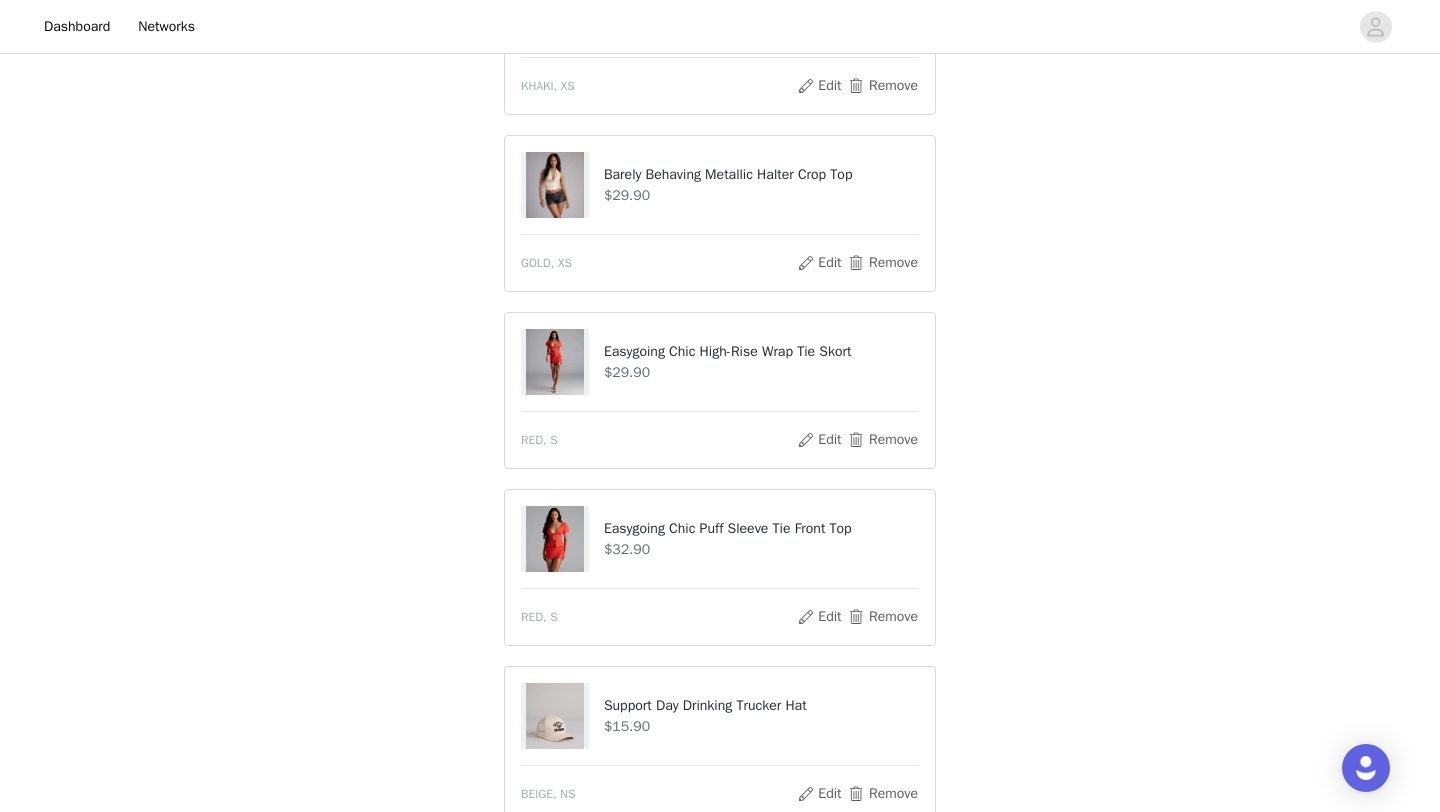 scroll, scrollTop: 1105, scrollLeft: 0, axis: vertical 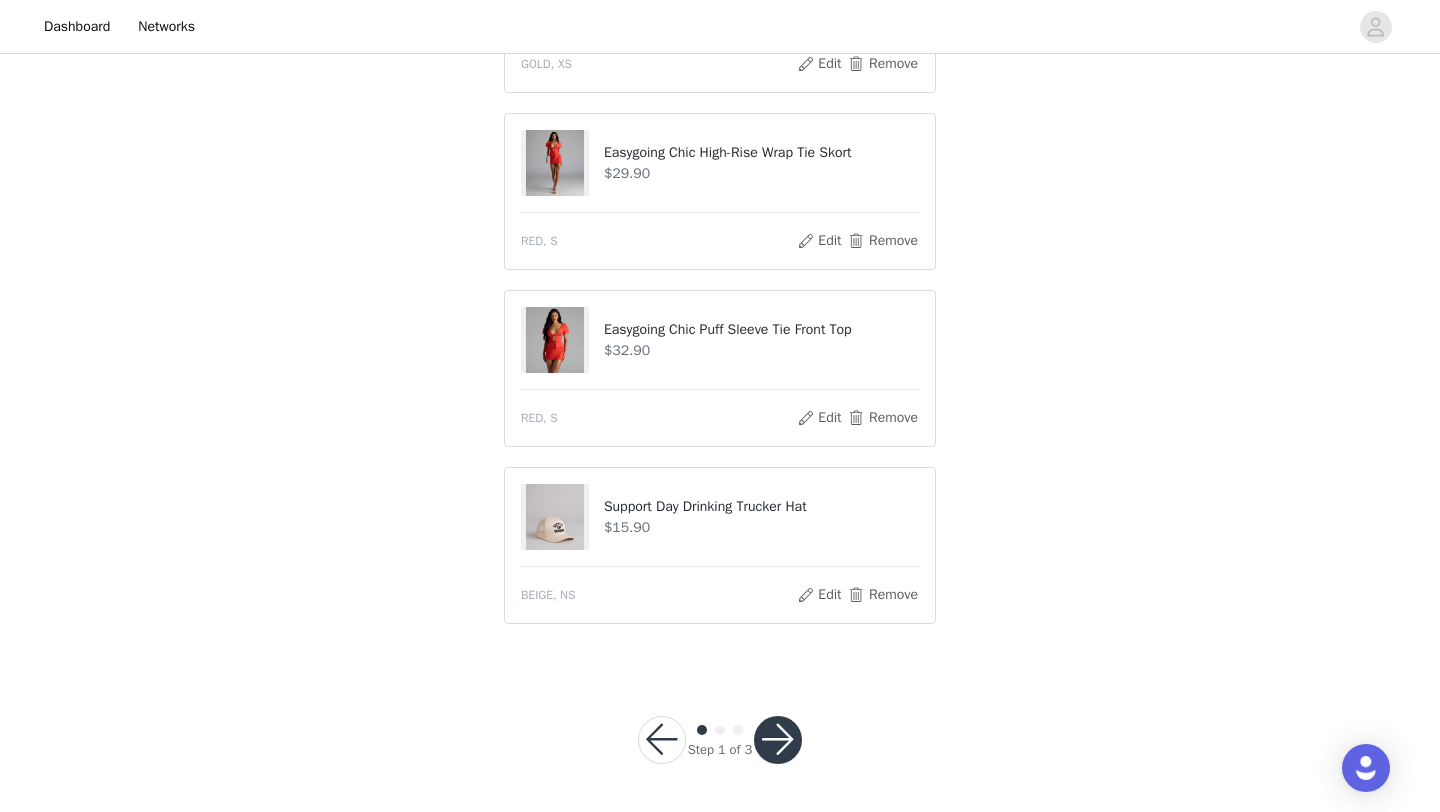 click at bounding box center (778, 740) 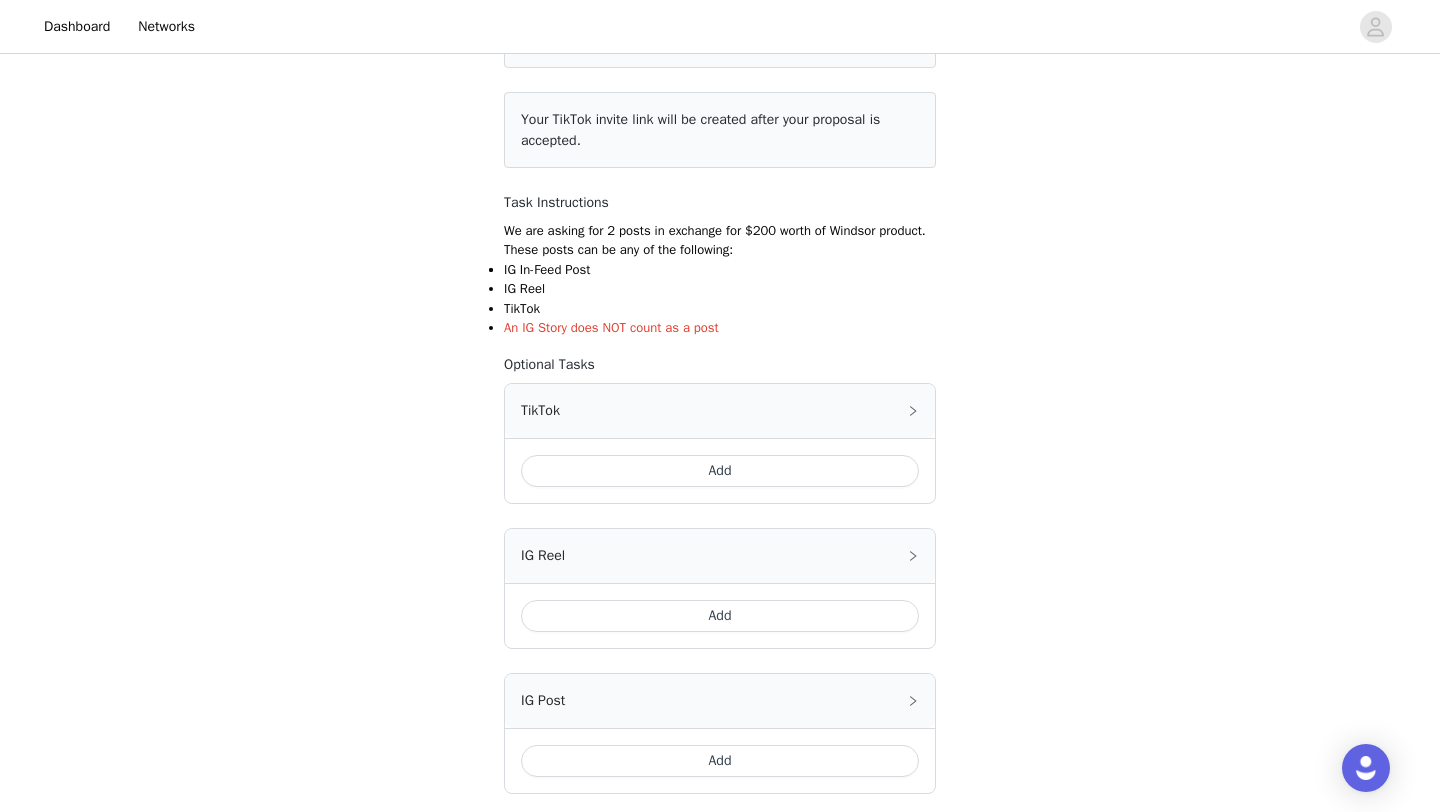 scroll, scrollTop: 265, scrollLeft: 0, axis: vertical 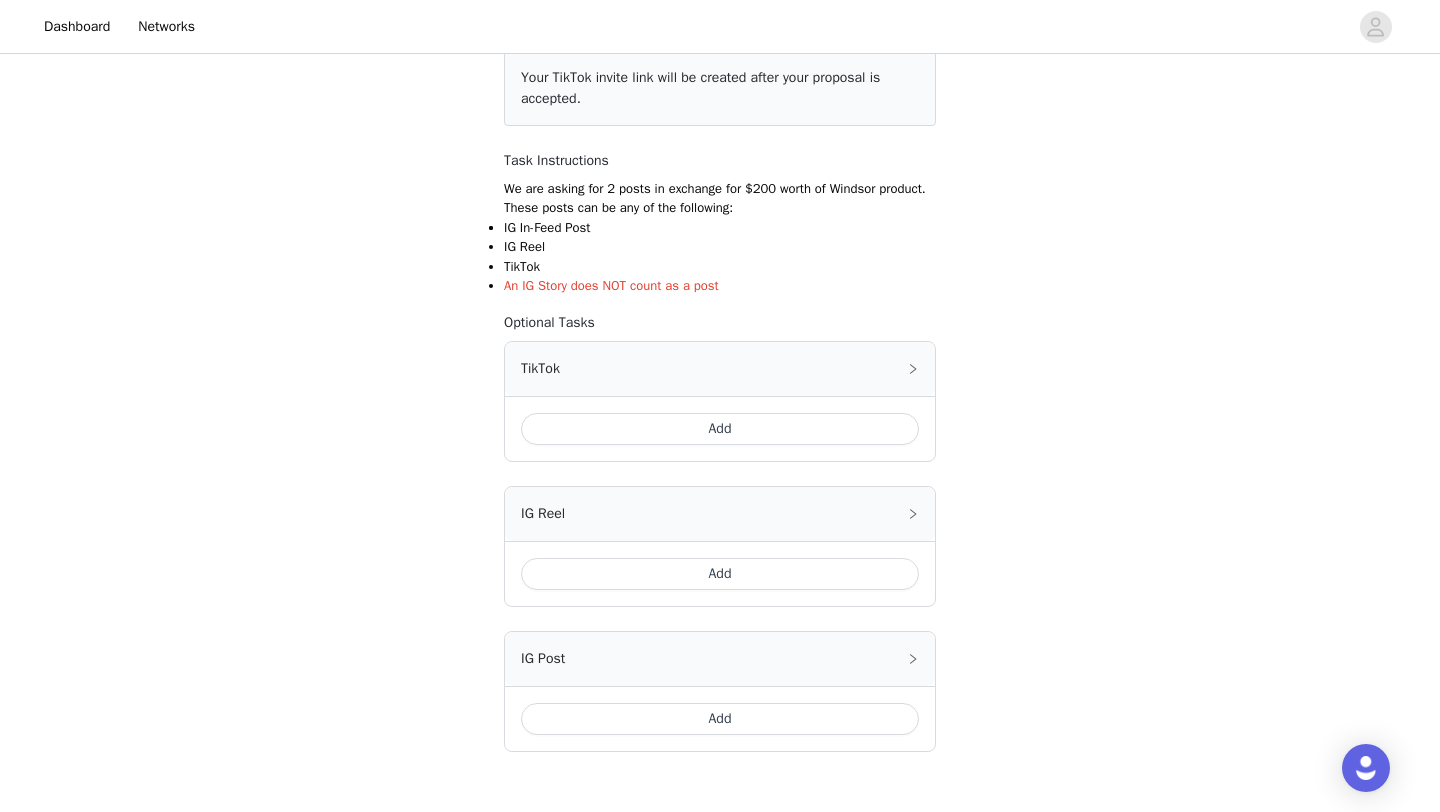 click on "Add" at bounding box center [720, 428] 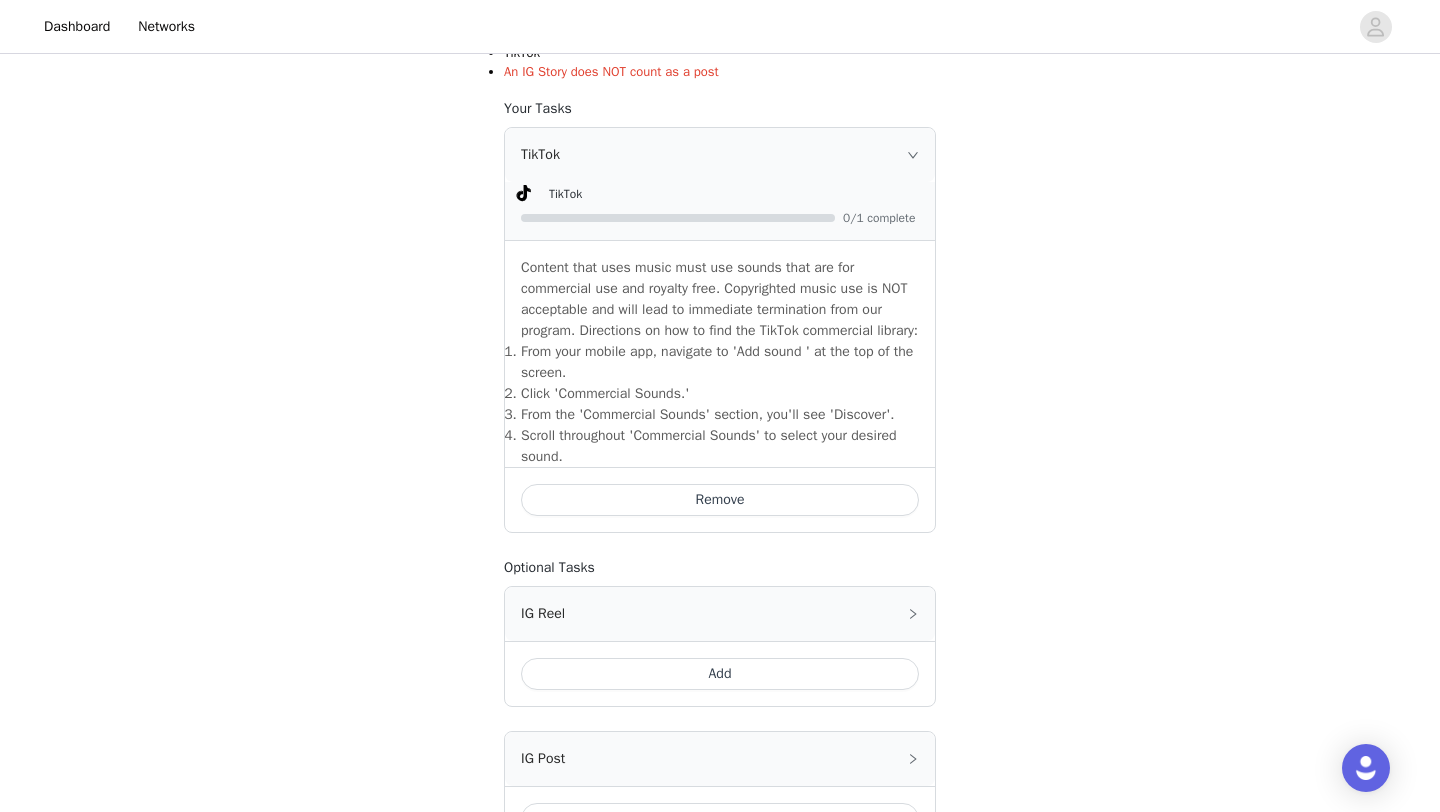scroll, scrollTop: 731, scrollLeft: 0, axis: vertical 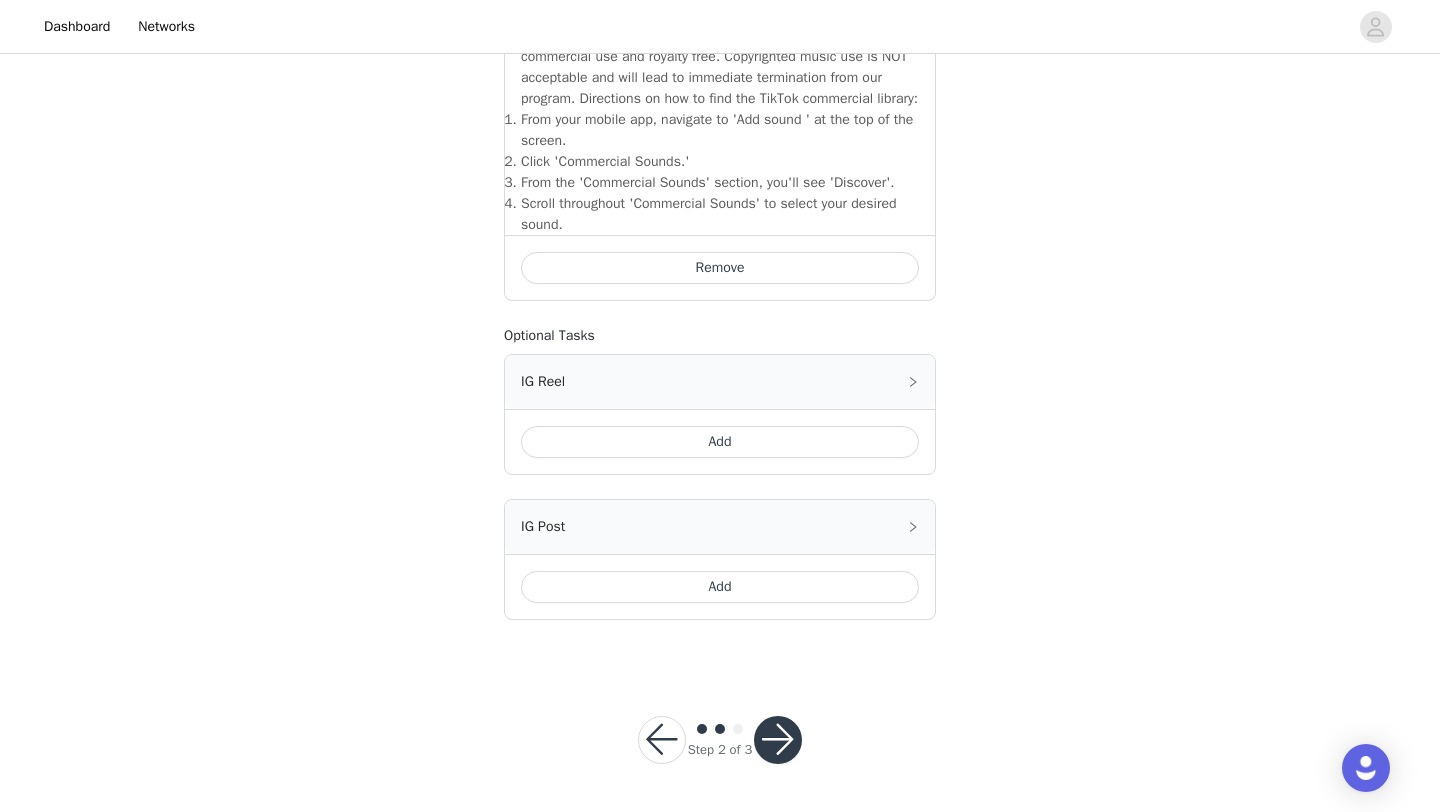 click at bounding box center [778, 740] 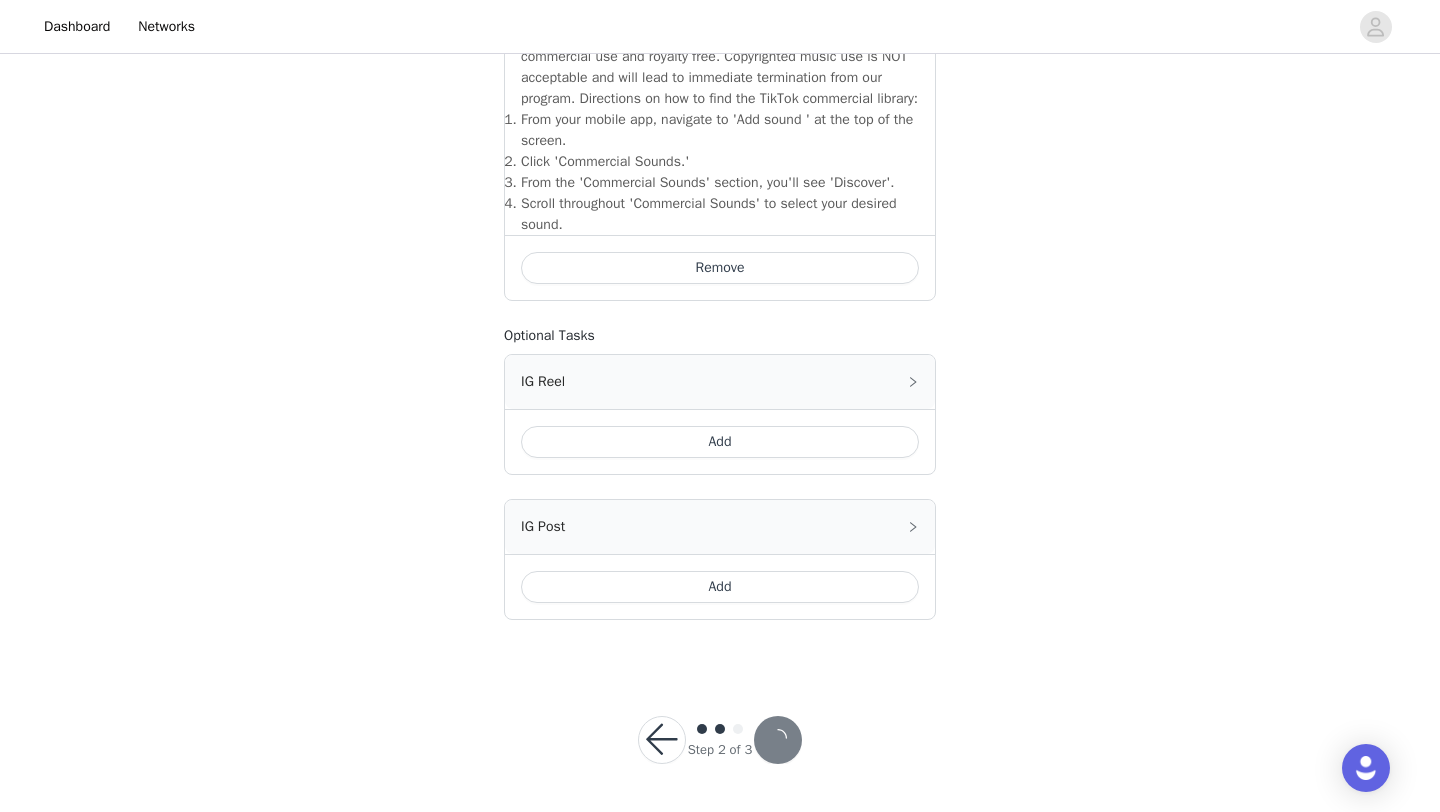 scroll, scrollTop: 0, scrollLeft: 0, axis: both 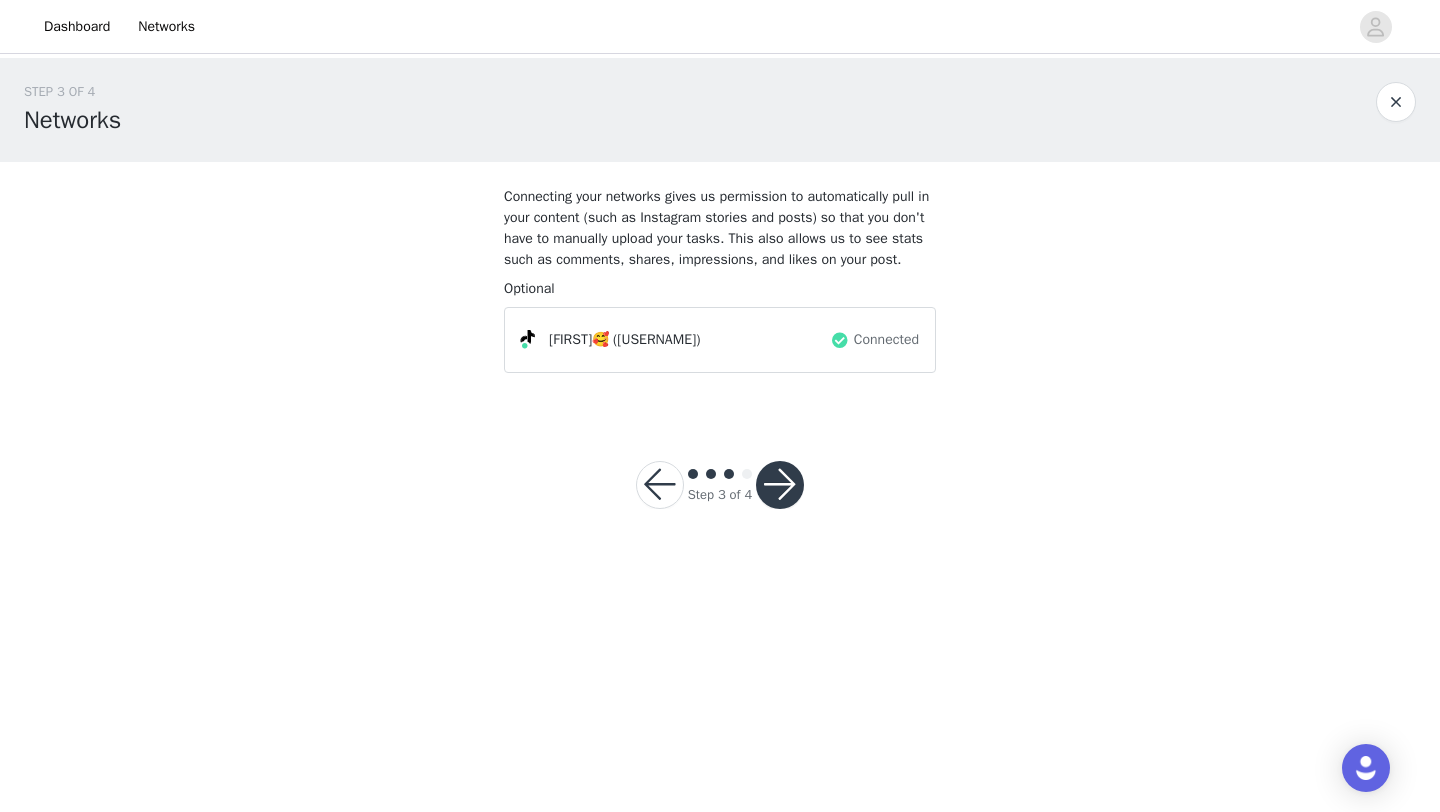 click at bounding box center [780, 485] 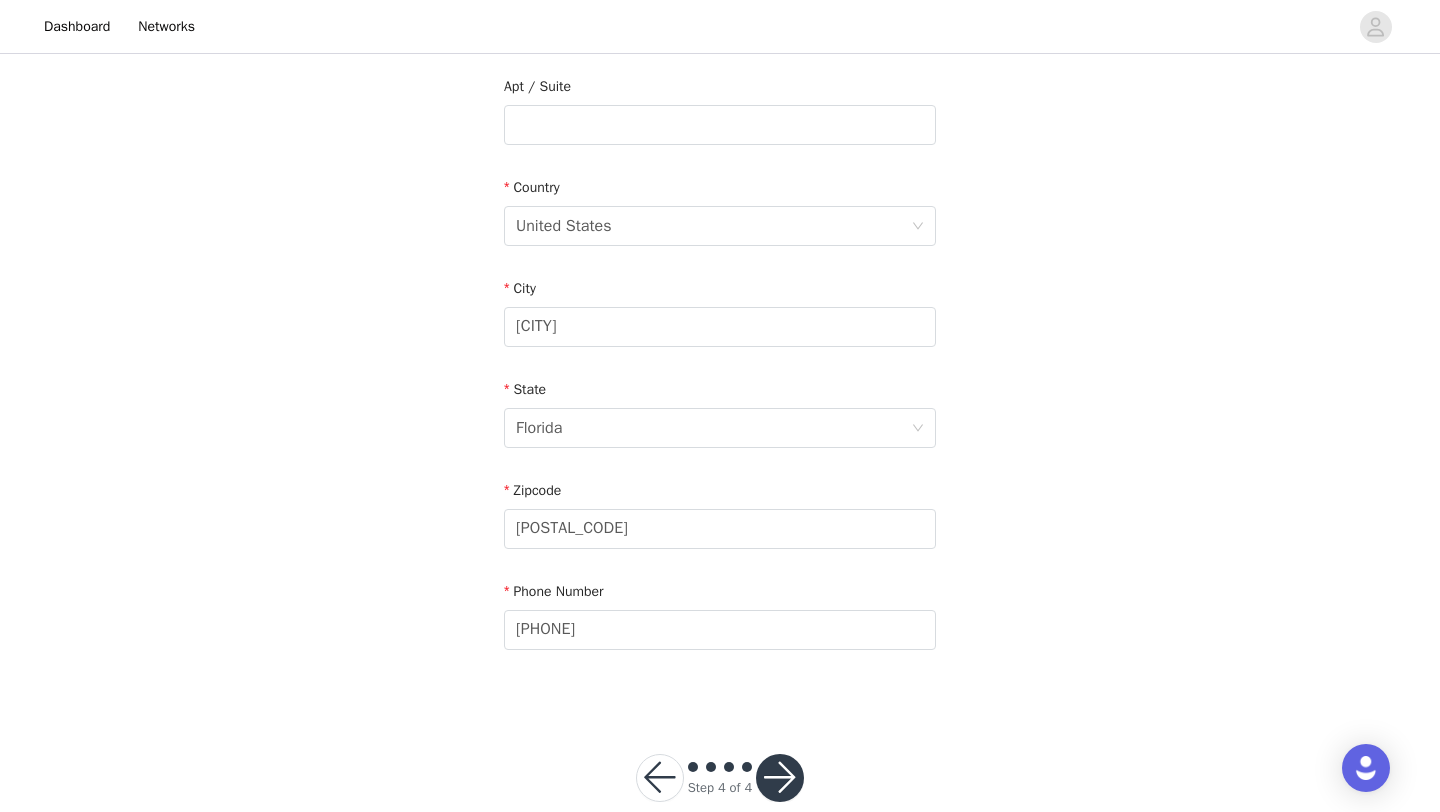 scroll, scrollTop: 551, scrollLeft: 0, axis: vertical 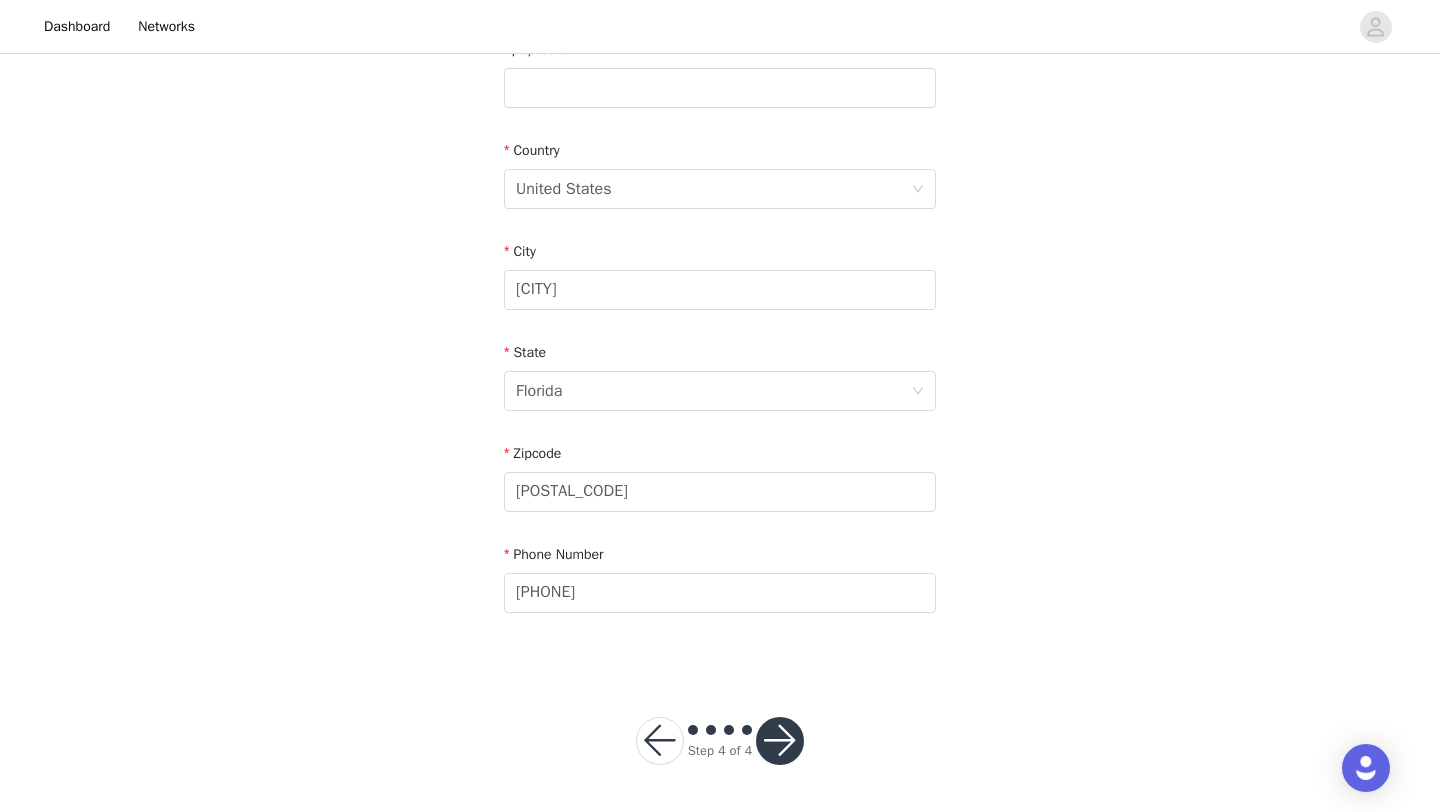 click at bounding box center (780, 741) 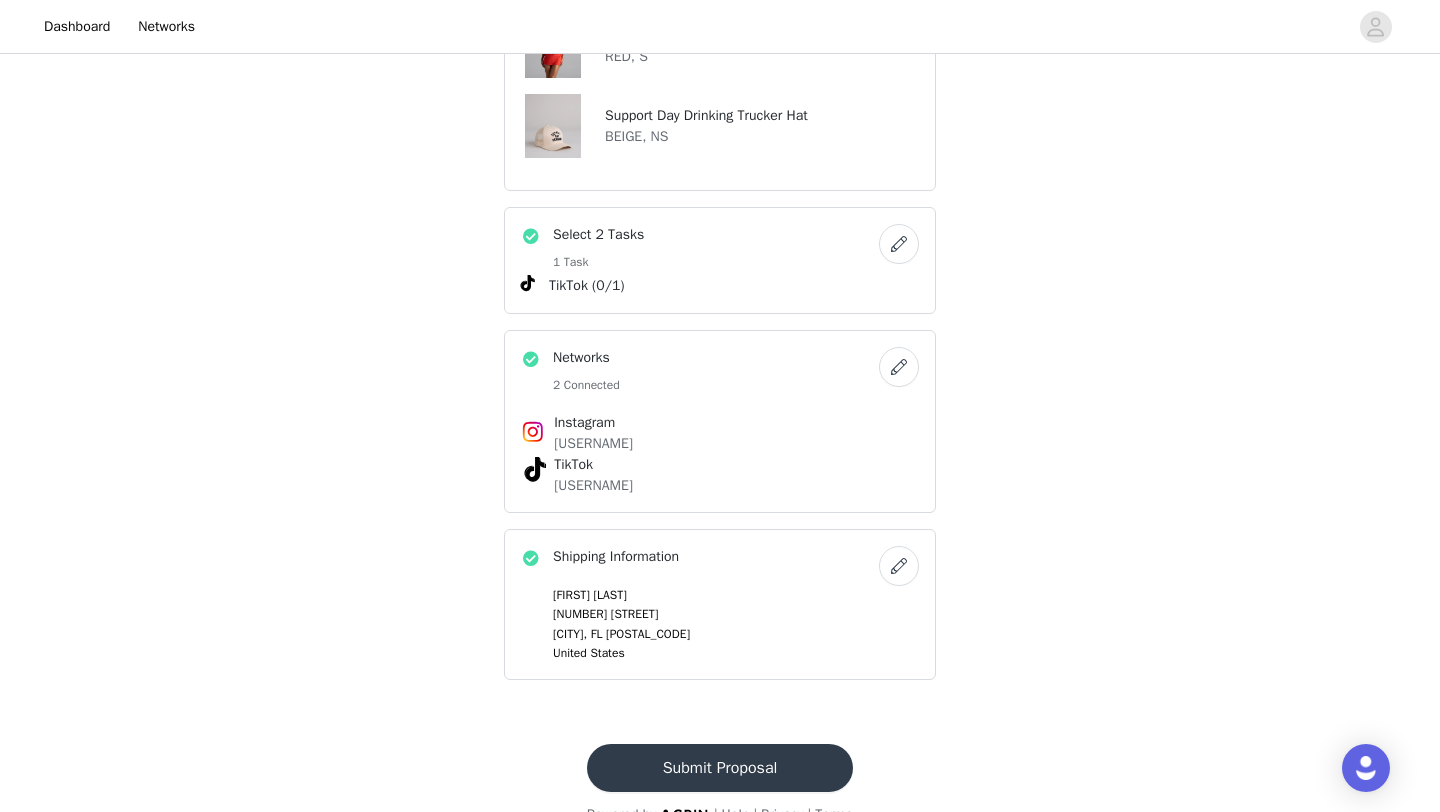 scroll, scrollTop: 855, scrollLeft: 0, axis: vertical 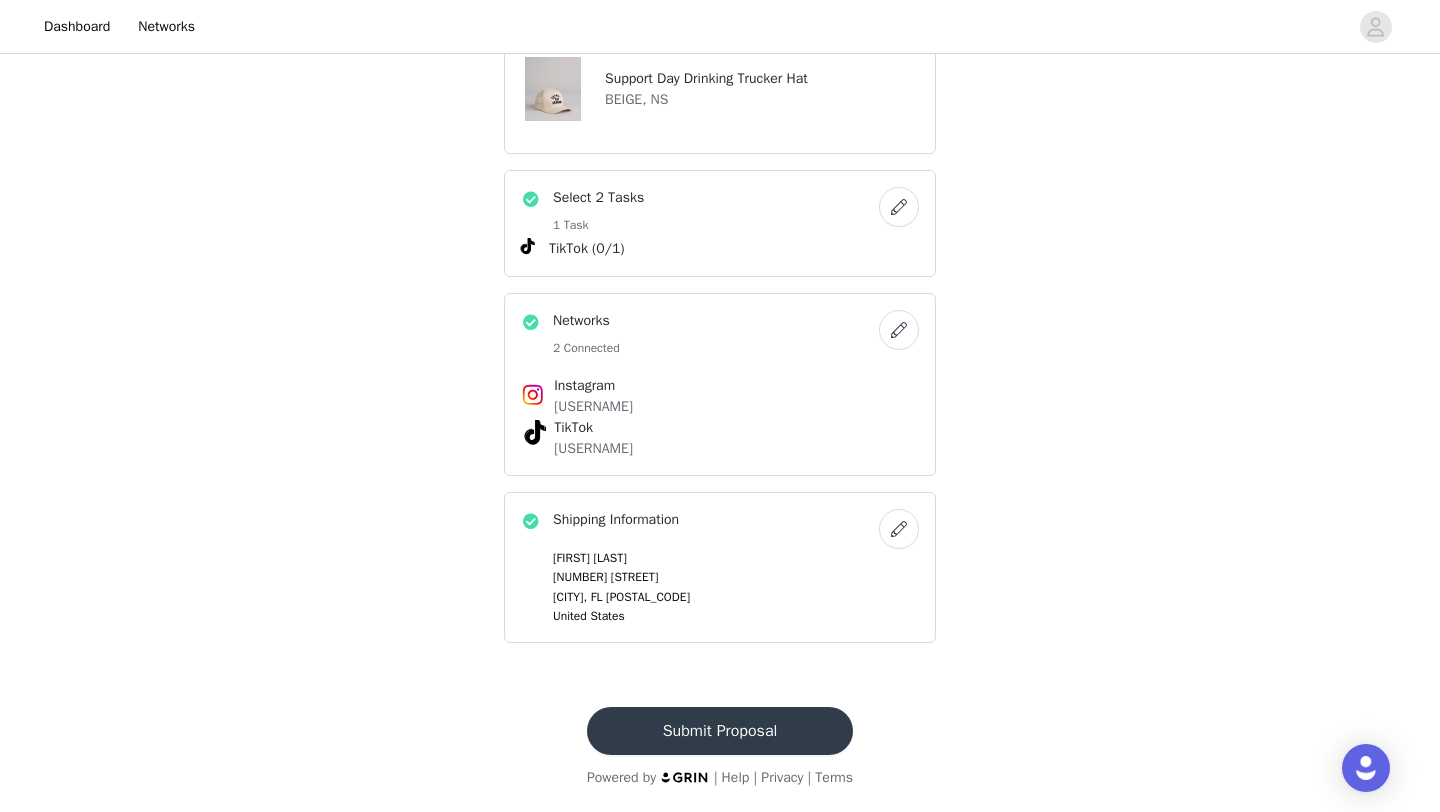 click on "Submit Proposal" at bounding box center [720, 731] 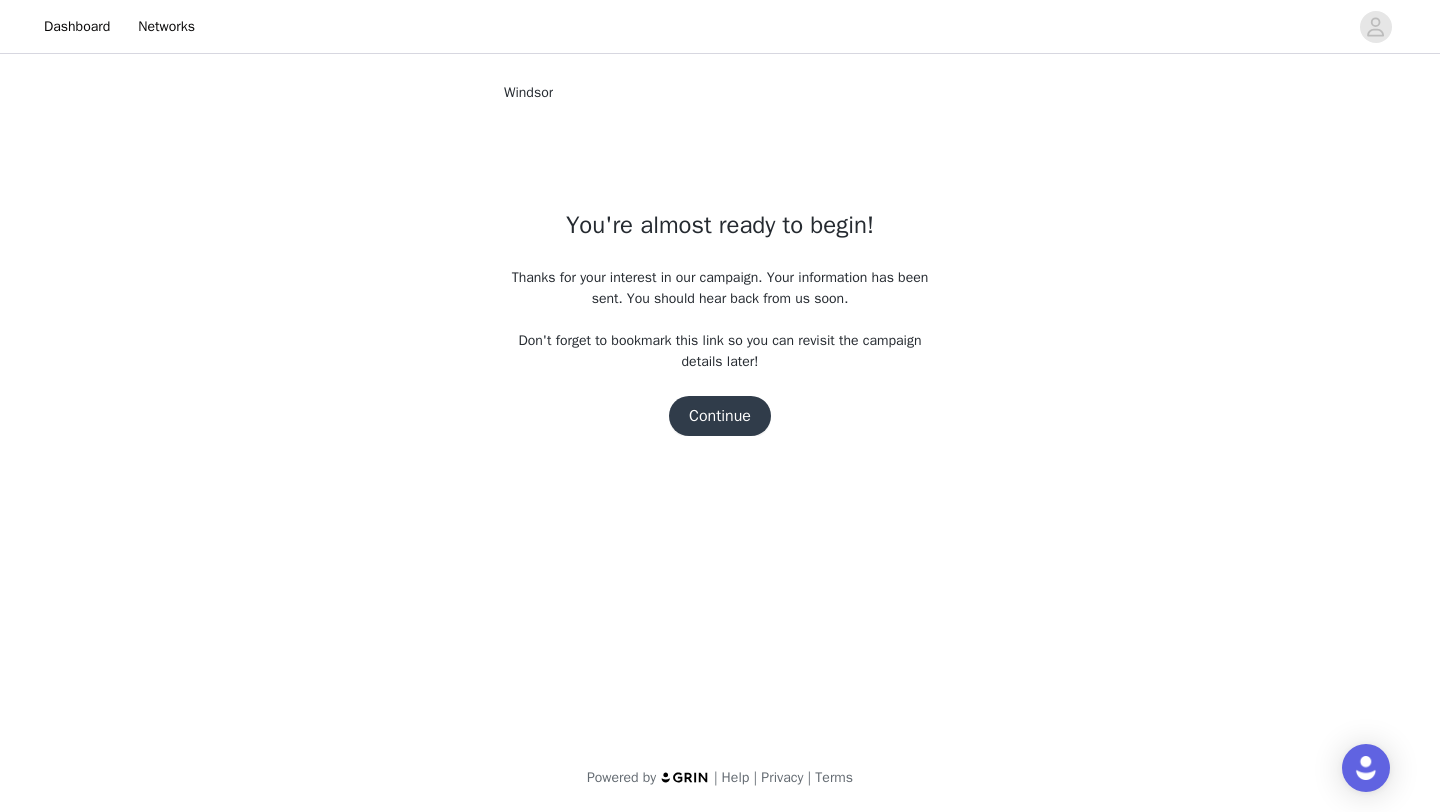 scroll, scrollTop: 0, scrollLeft: 0, axis: both 